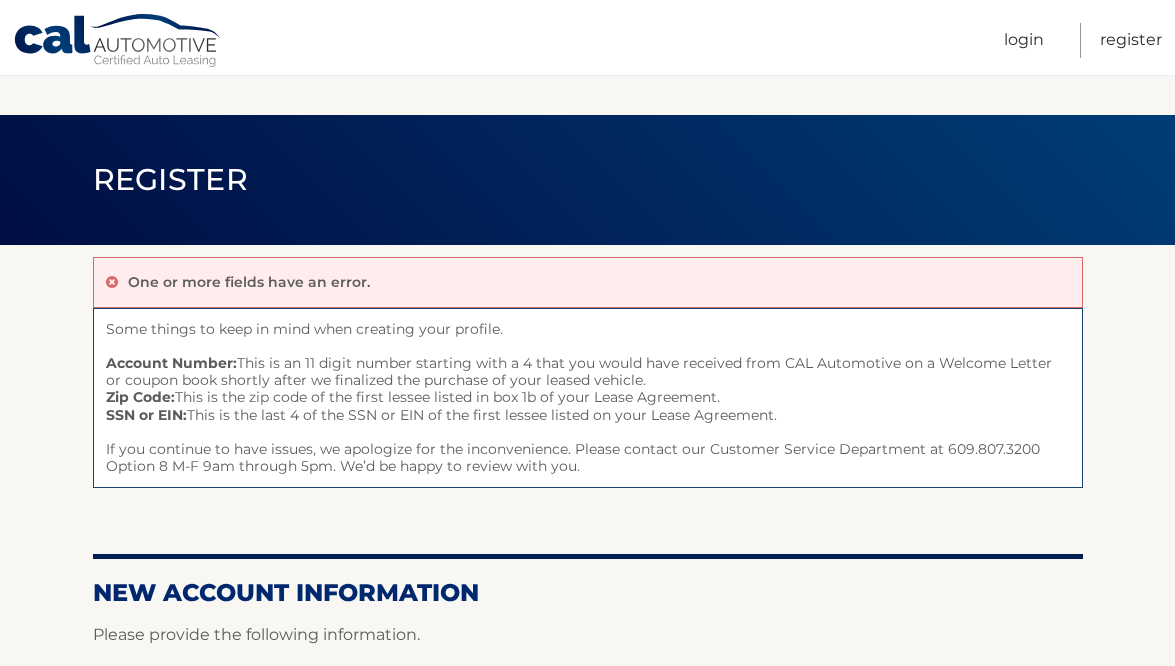 scroll, scrollTop: 376, scrollLeft: 0, axis: vertical 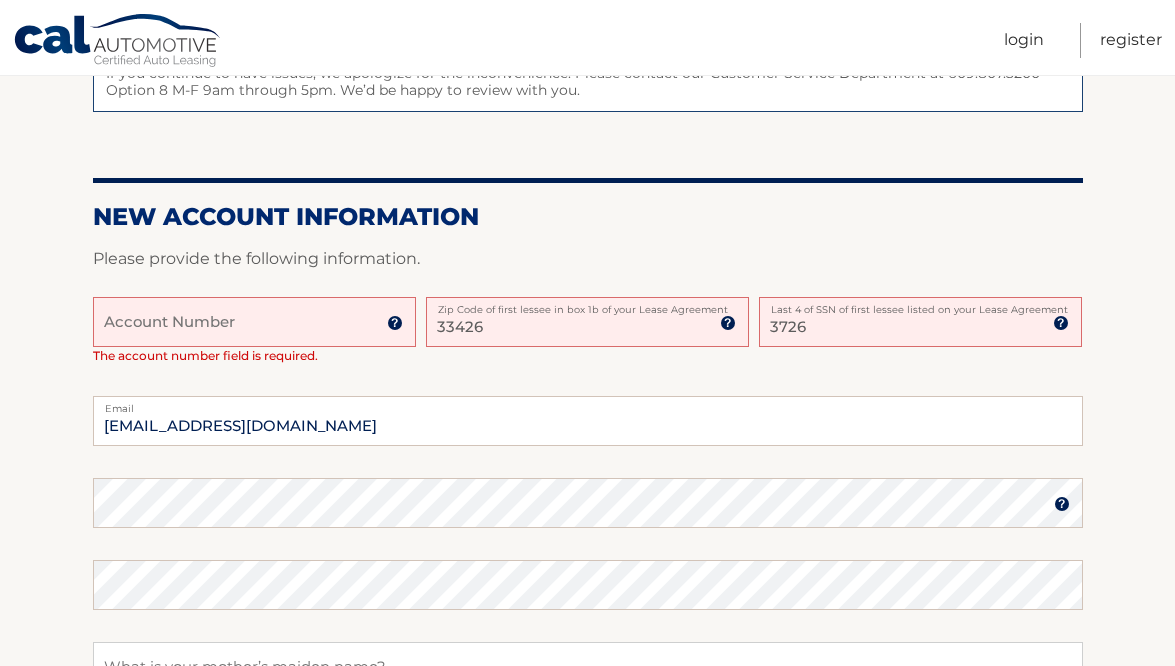 click on "Account Number" at bounding box center (254, 322) 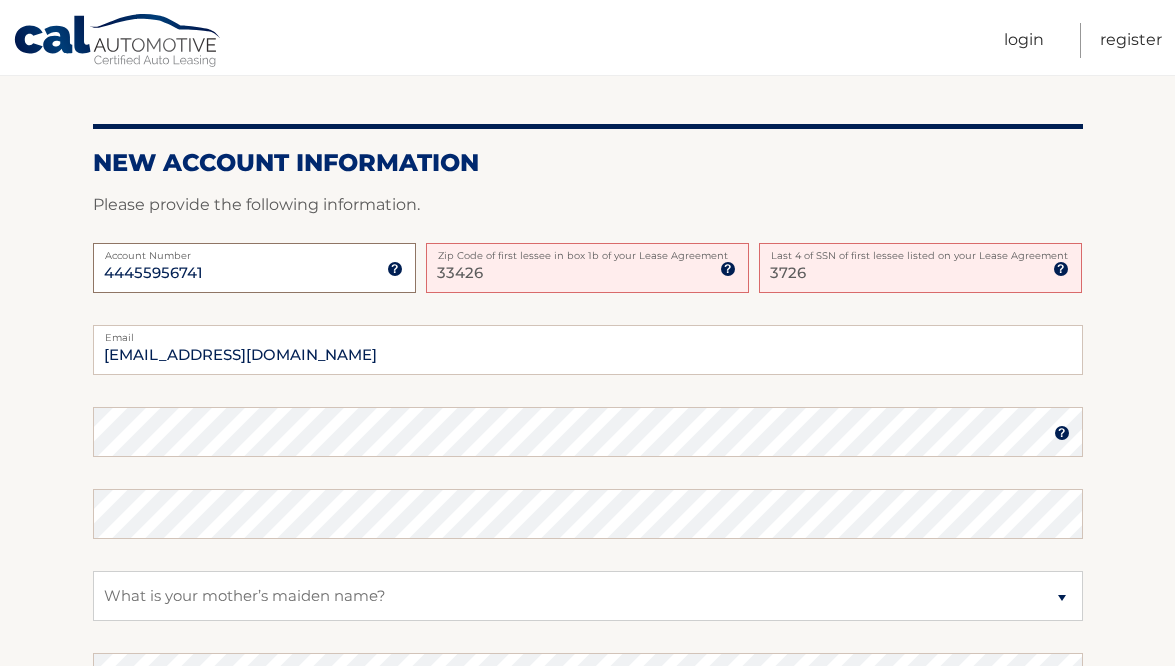 scroll, scrollTop: 433, scrollLeft: 0, axis: vertical 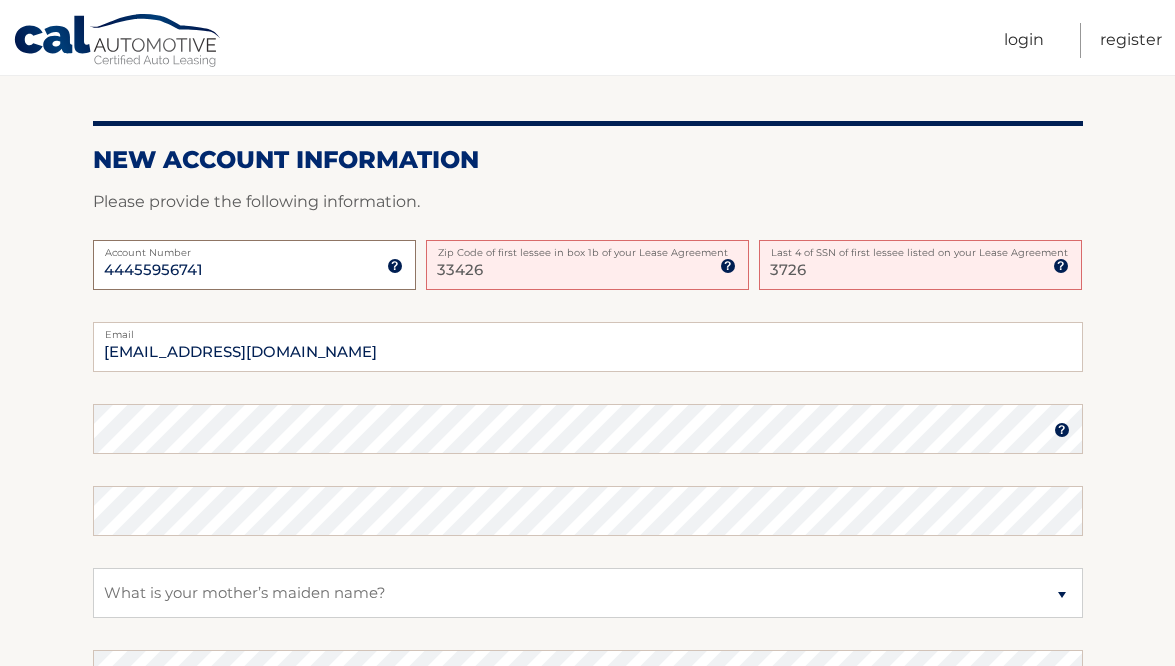 type on "44455956741" 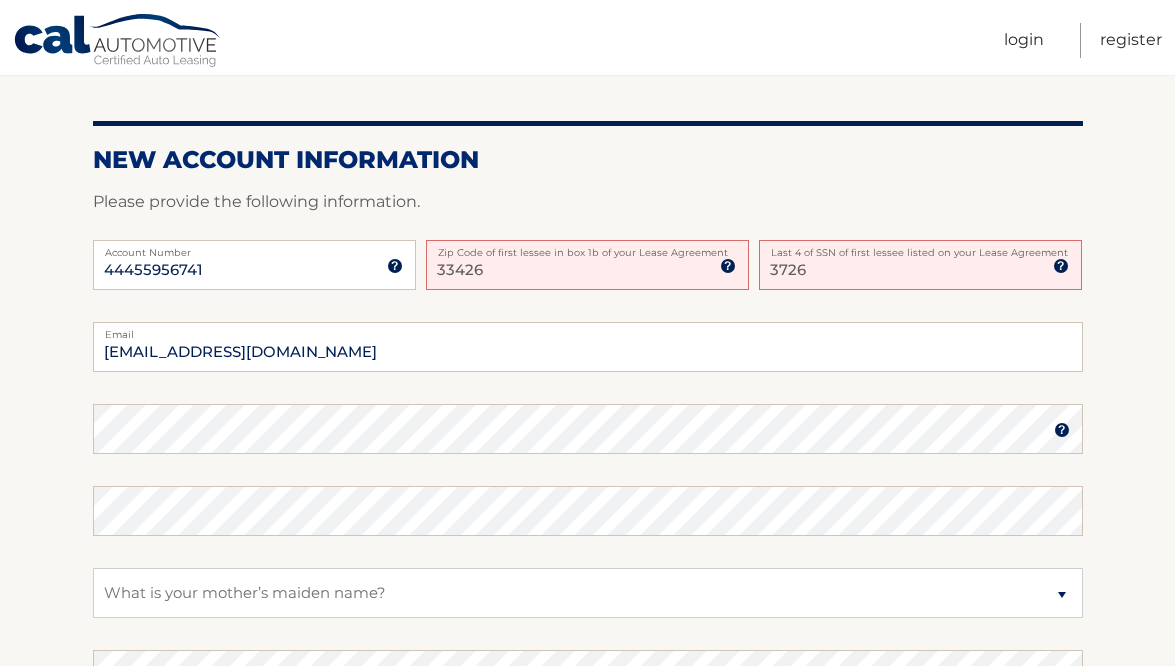 click on "44455956741
Account Number
11 digit account number provided on your coupon book or Welcome Letter
33426
Zip Code of first lessee in box 1b of your Lease Agreement
Zip Code of first lessee in box 1b of your Lease Agreement
3726
Last 4 of SSN of first lessee listed on your Lease Agreement
Last 4 of SSN of first lessee listed on your Lease Agreement" at bounding box center [588, 281] 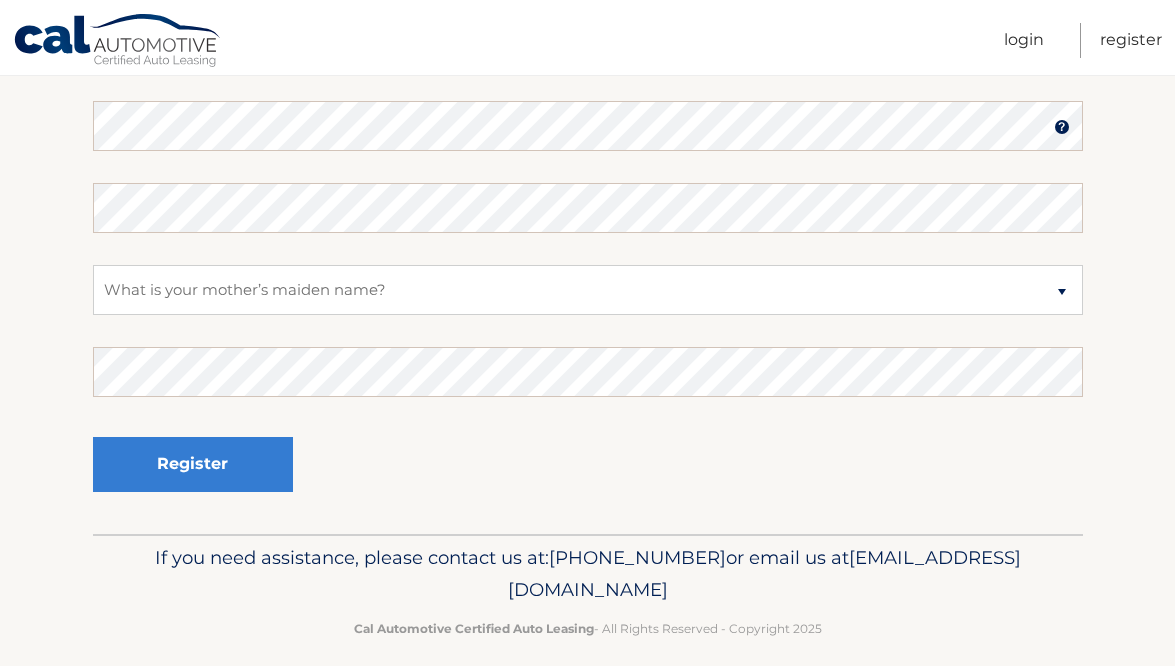 scroll, scrollTop: 771, scrollLeft: 0, axis: vertical 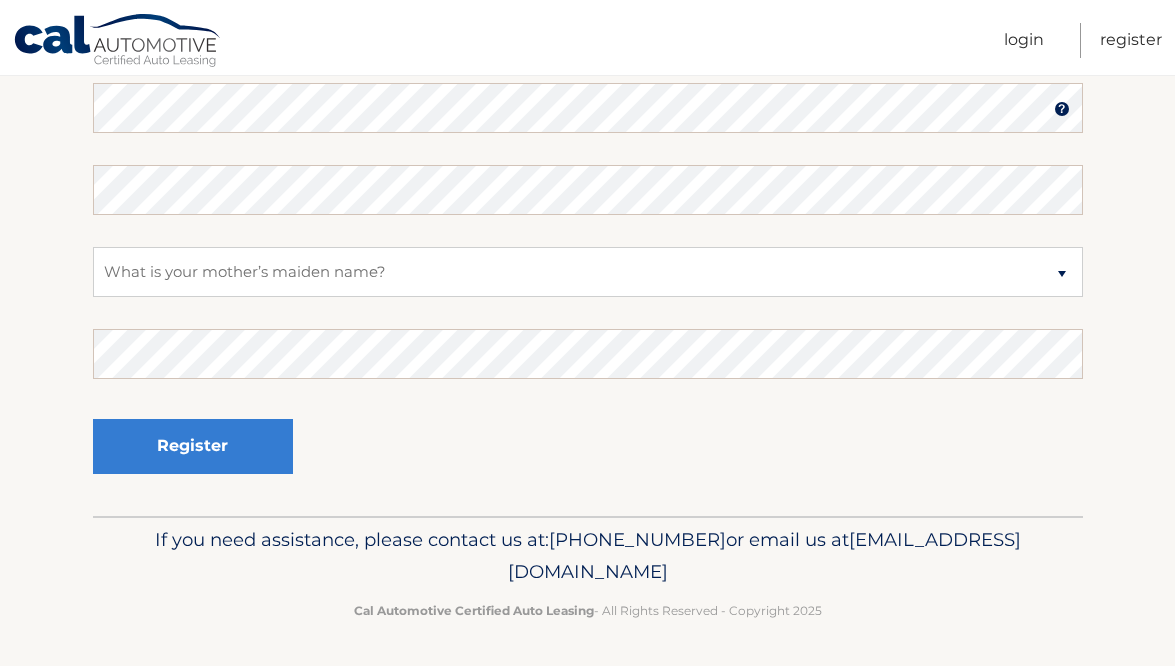 click on "heatherballentine@msn.com
Email
Password
Password should be a minimum of 6 characters and is case sensitive
Confirm Password
Select a Security Question
What was the name of your elementary school?
What is your mother’s maiden name?" at bounding box center [588, 258] 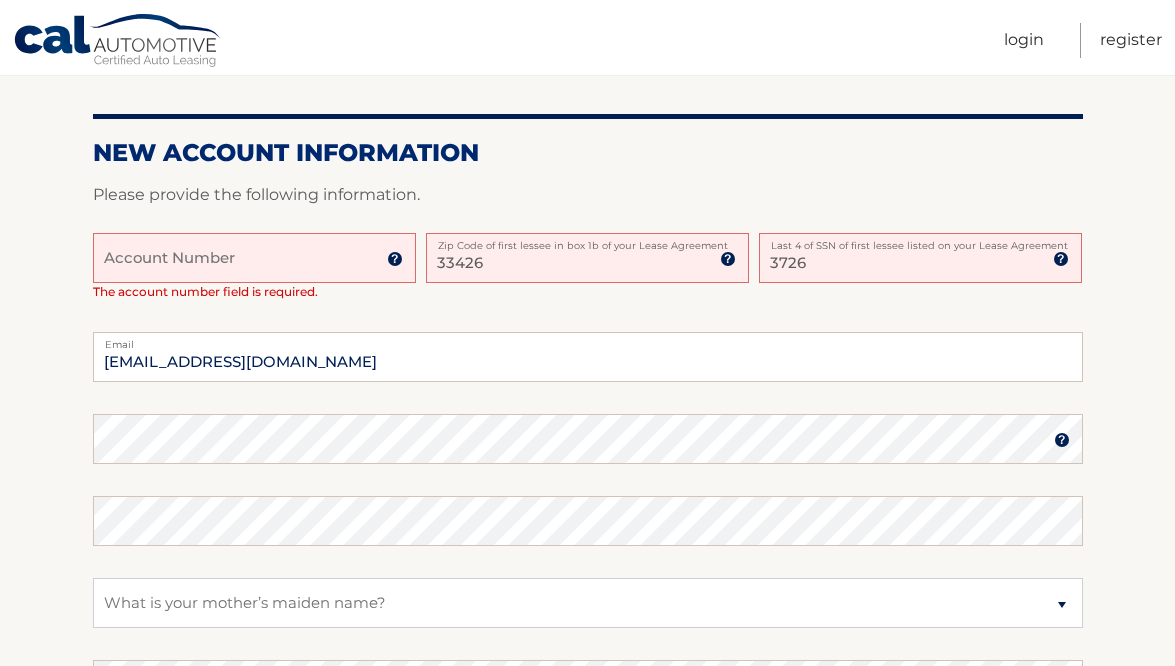 scroll, scrollTop: 445, scrollLeft: 0, axis: vertical 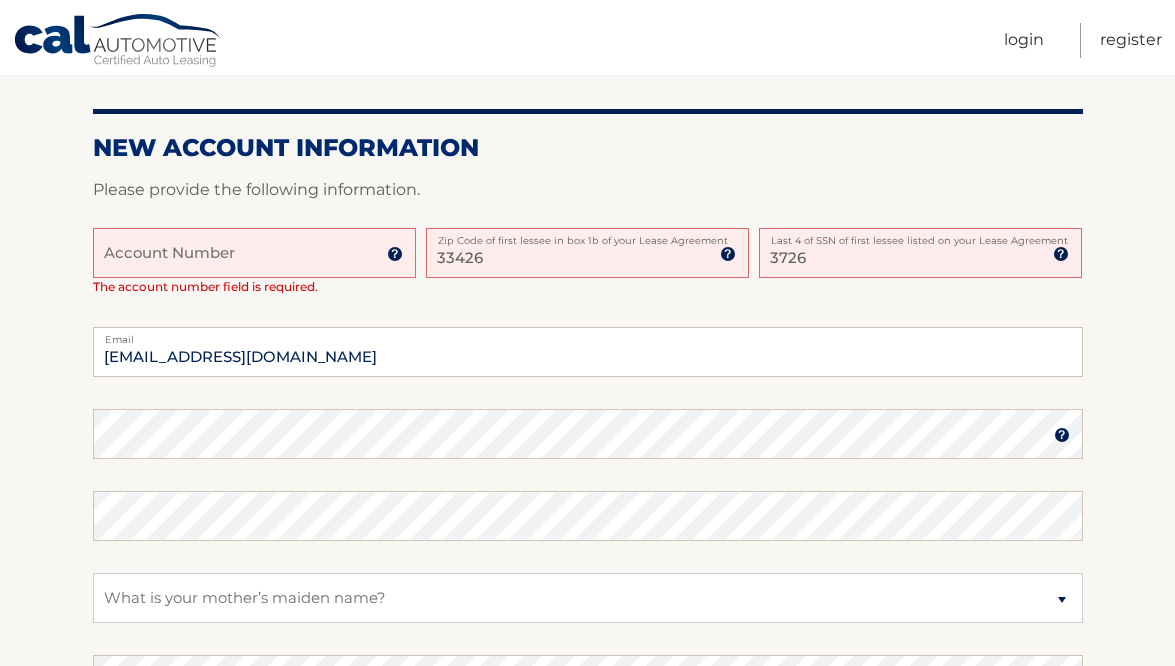 click on "Account Number" at bounding box center (254, 253) 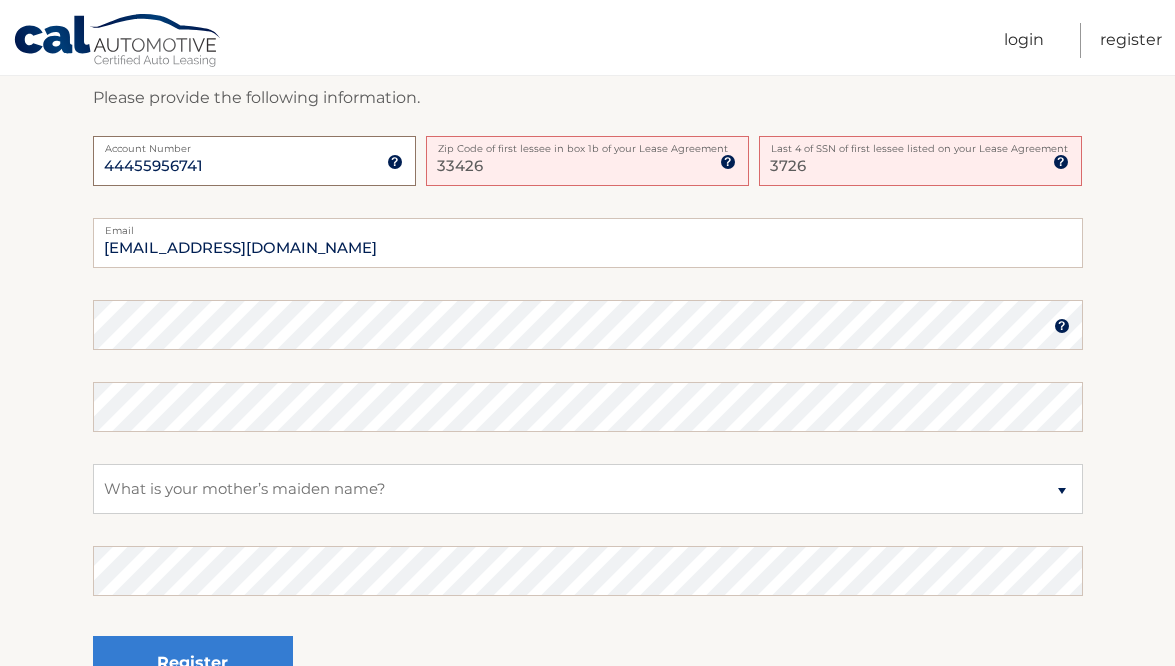 scroll, scrollTop: 540, scrollLeft: 0, axis: vertical 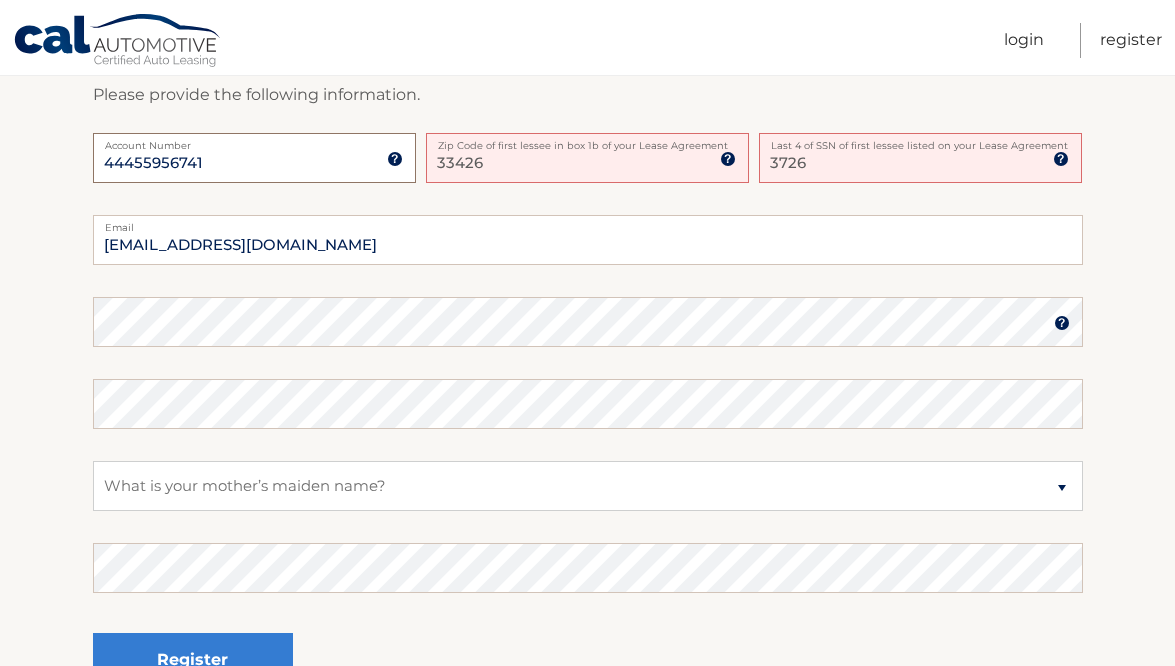 type on "44455956741" 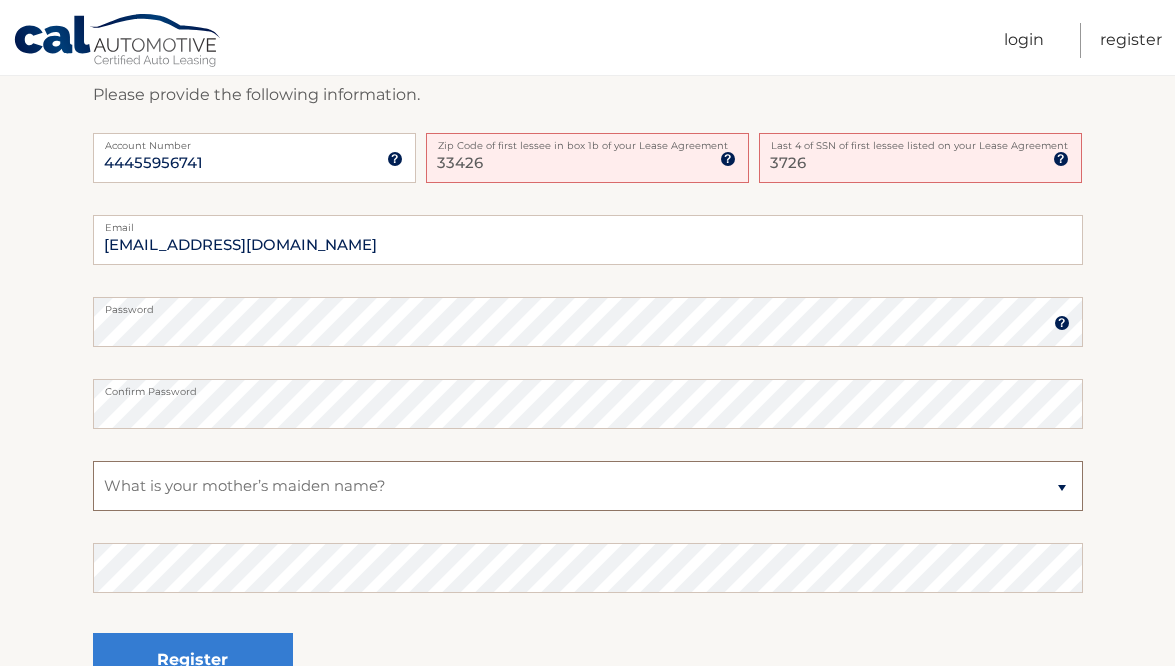 click on "Select a Security Question
What was the name of your elementary school?
What is your mother’s maiden name?
What street did you live on in the third grade?
In what city or town was your first job?
What was your childhood phone number including area code? (e.g., 000-000-0000)" at bounding box center (588, 486) 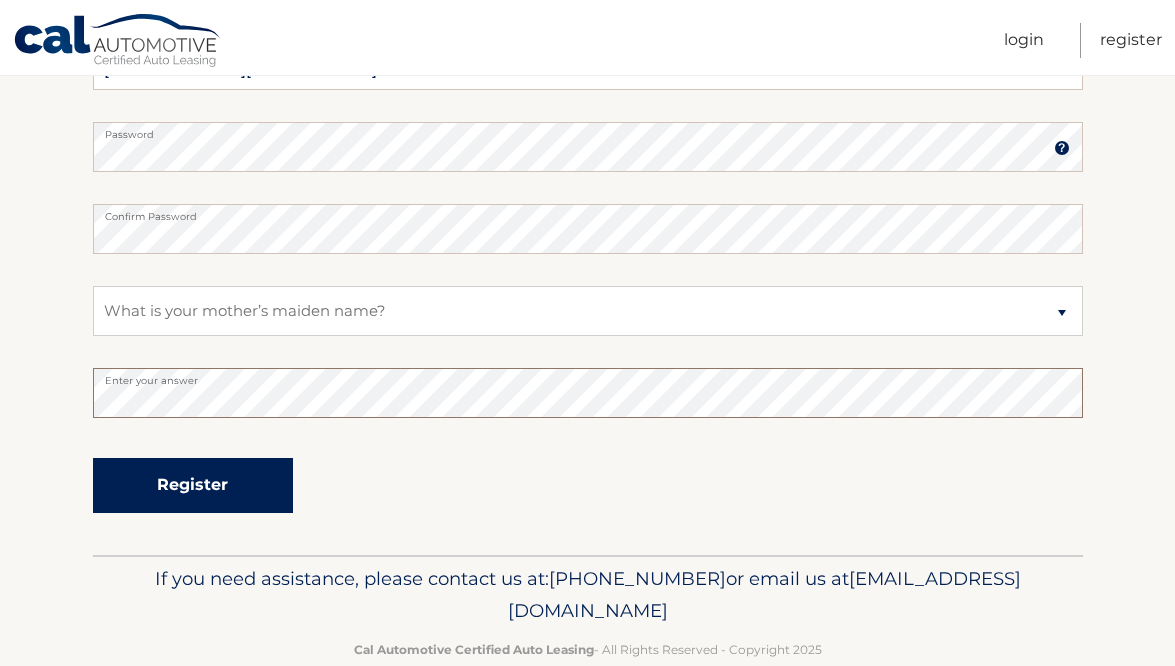 scroll, scrollTop: 737, scrollLeft: 0, axis: vertical 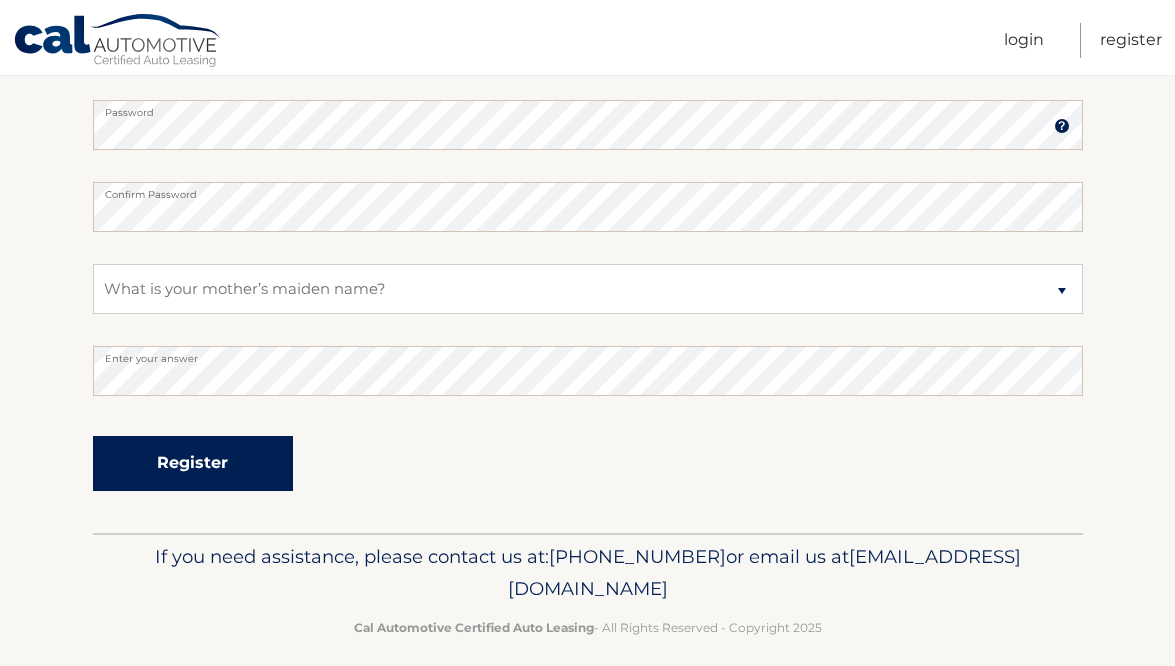 click on "Register" at bounding box center (193, 463) 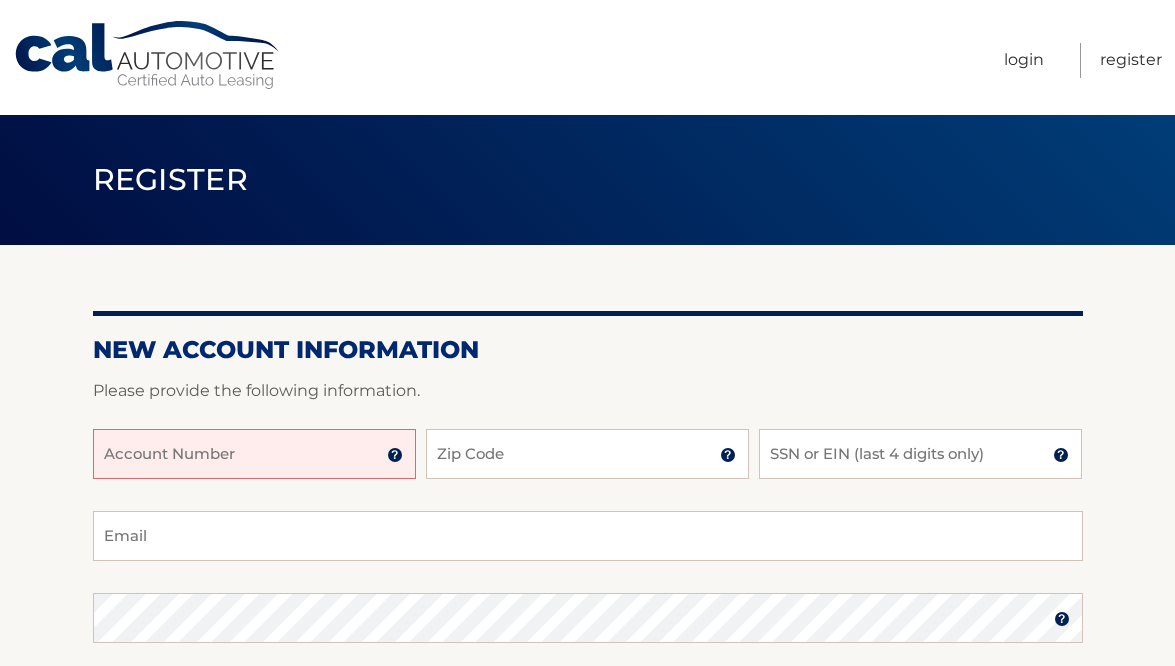 scroll, scrollTop: 0, scrollLeft: 0, axis: both 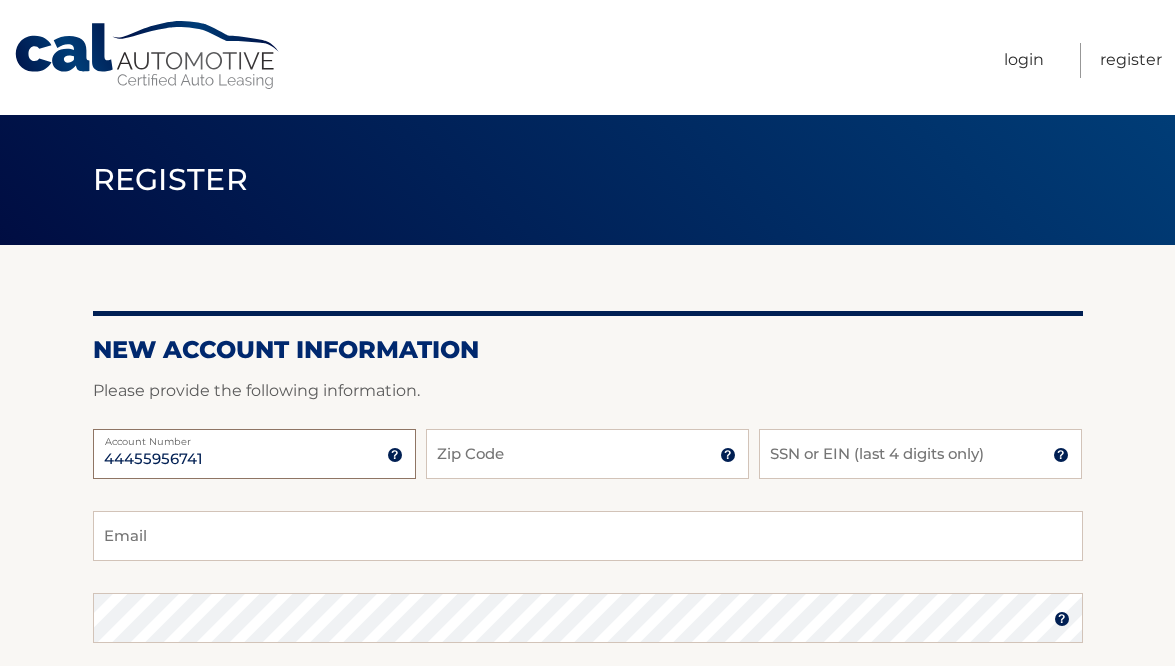 type on "44455956741" 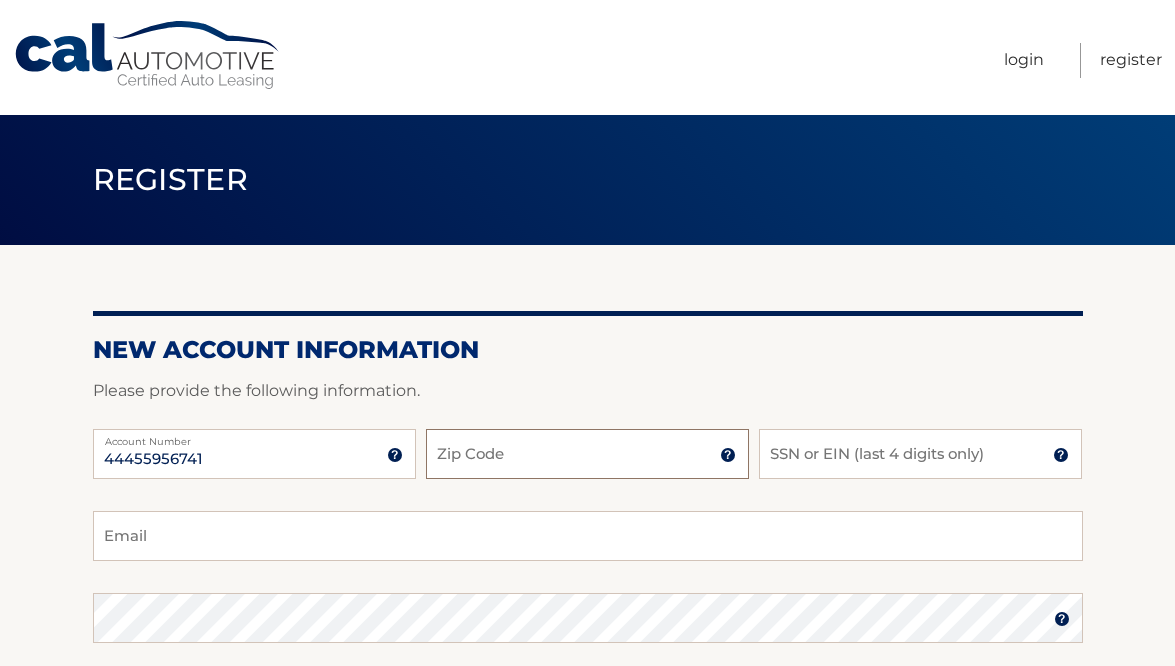 click on "Zip Code" at bounding box center (587, 454) 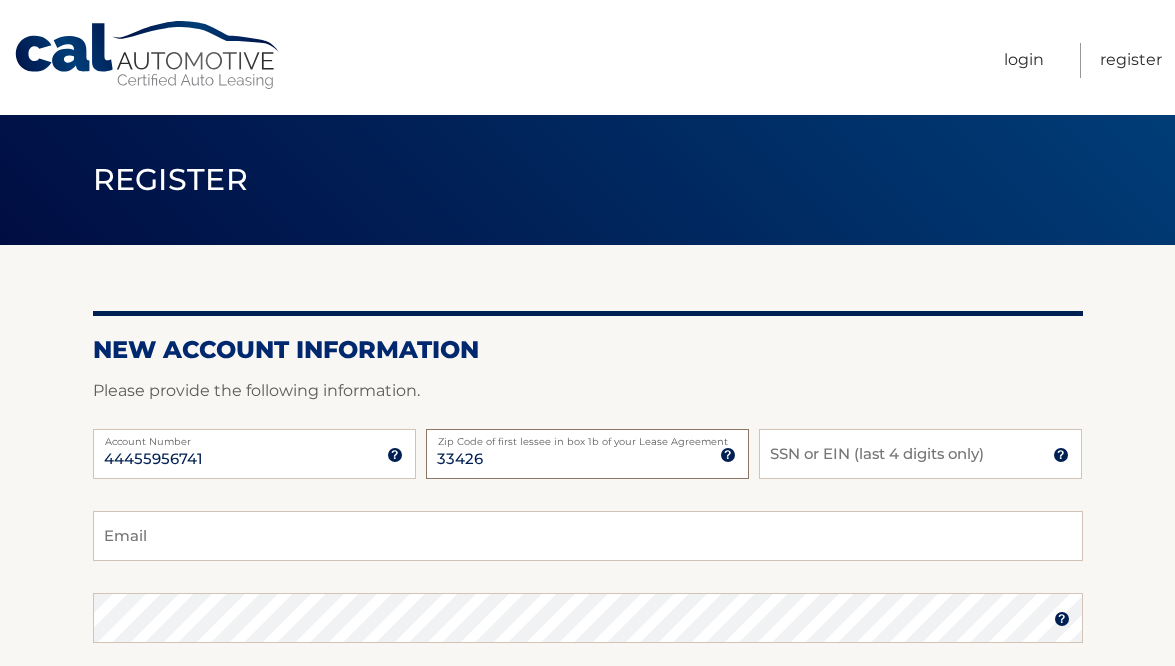 type on "33426" 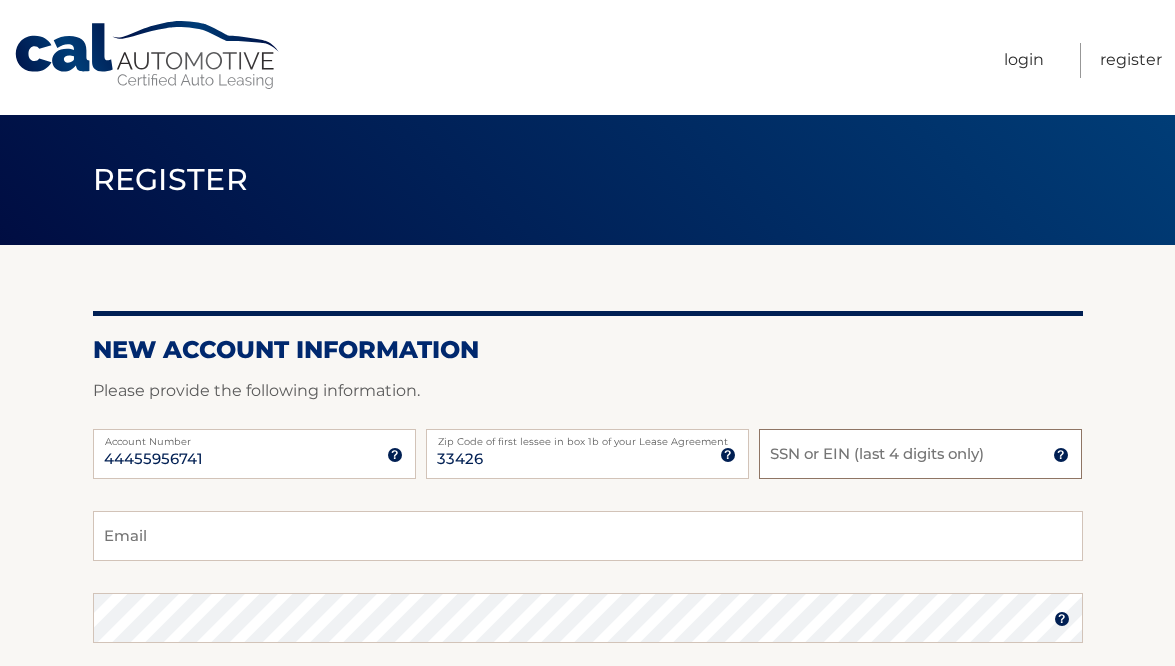 click on "SSN or EIN (last 4 digits only)" at bounding box center [920, 454] 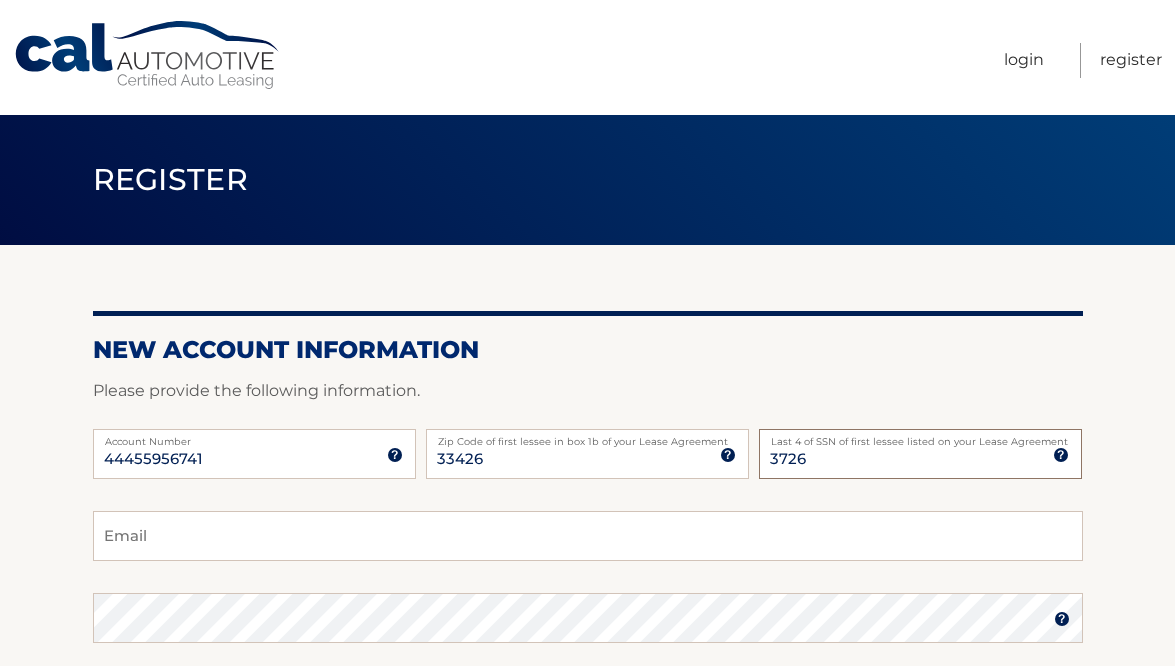 type on "3726" 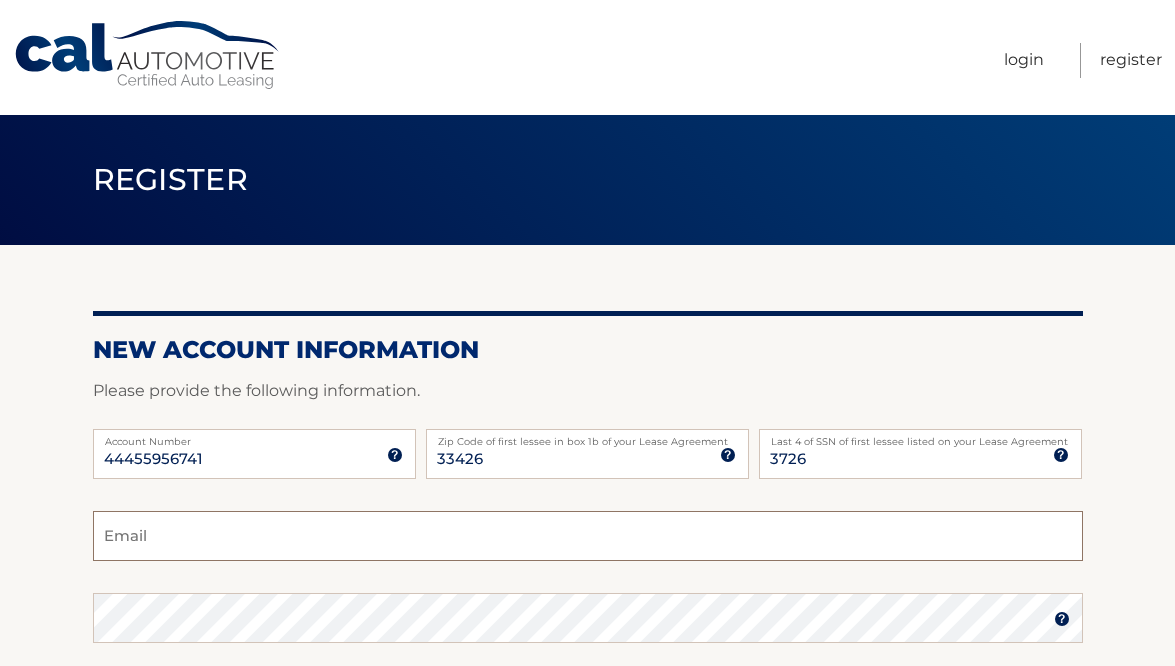 click on "Email" at bounding box center (588, 536) 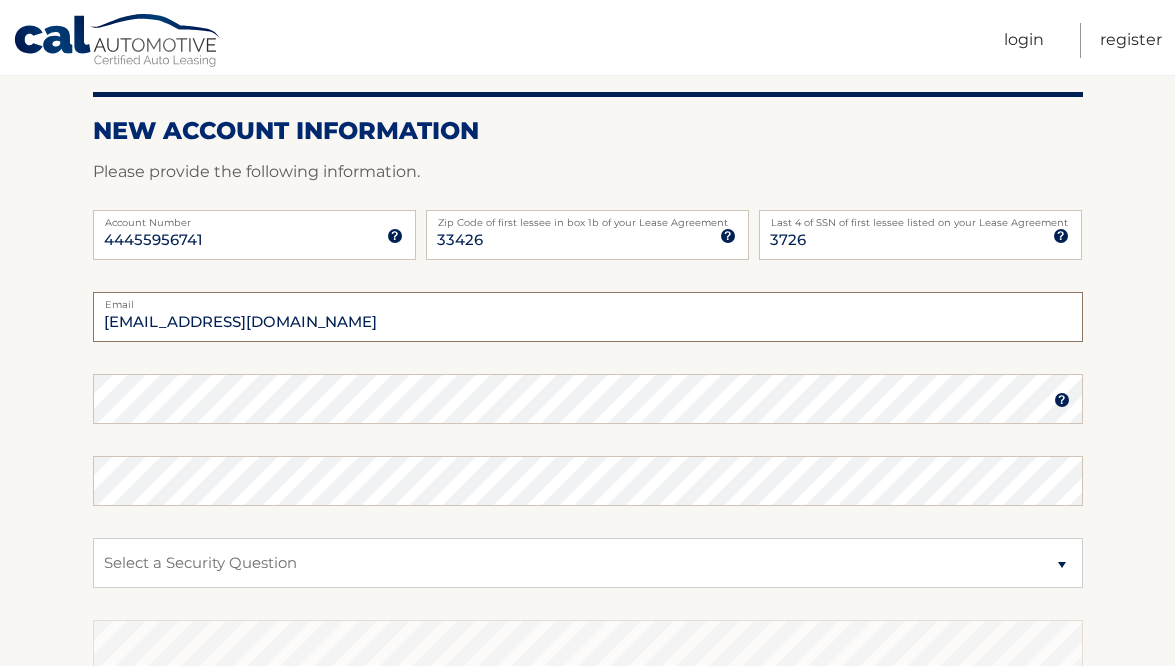 scroll, scrollTop: 237, scrollLeft: 0, axis: vertical 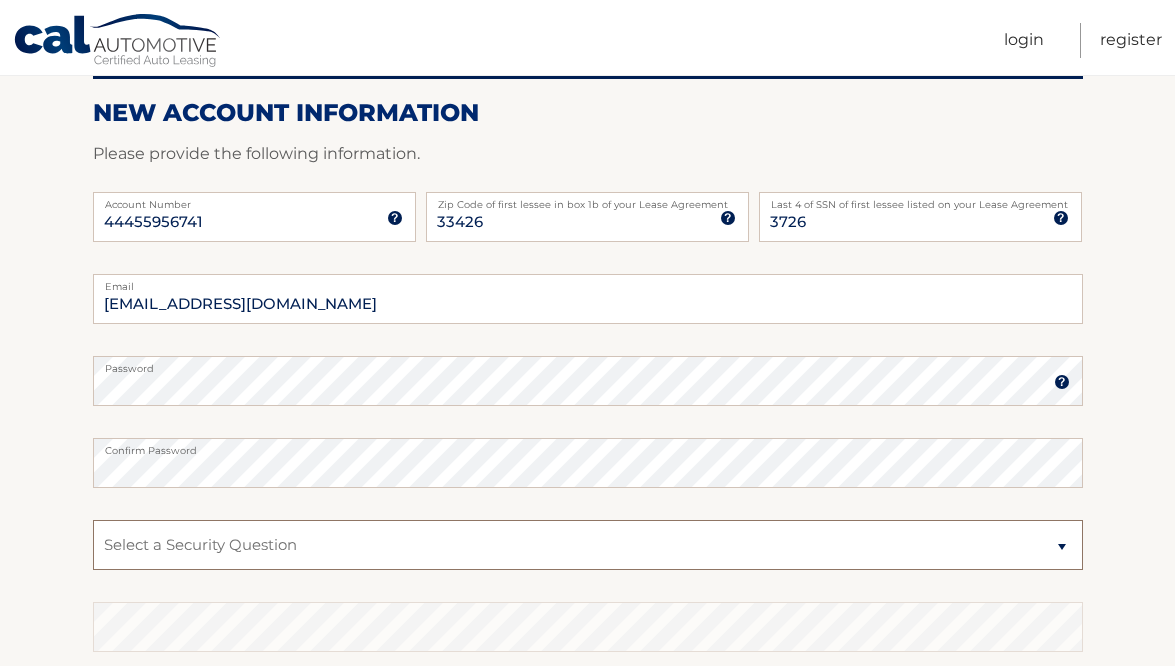 click on "Select a Security Question
What was the name of your elementary school?
What is your mother’s maiden name?
What street did you live on in the third grade?
In what city or town was your first job?
What was your childhood phone number including area code? (e.g., 000-000-0000)" at bounding box center (588, 545) 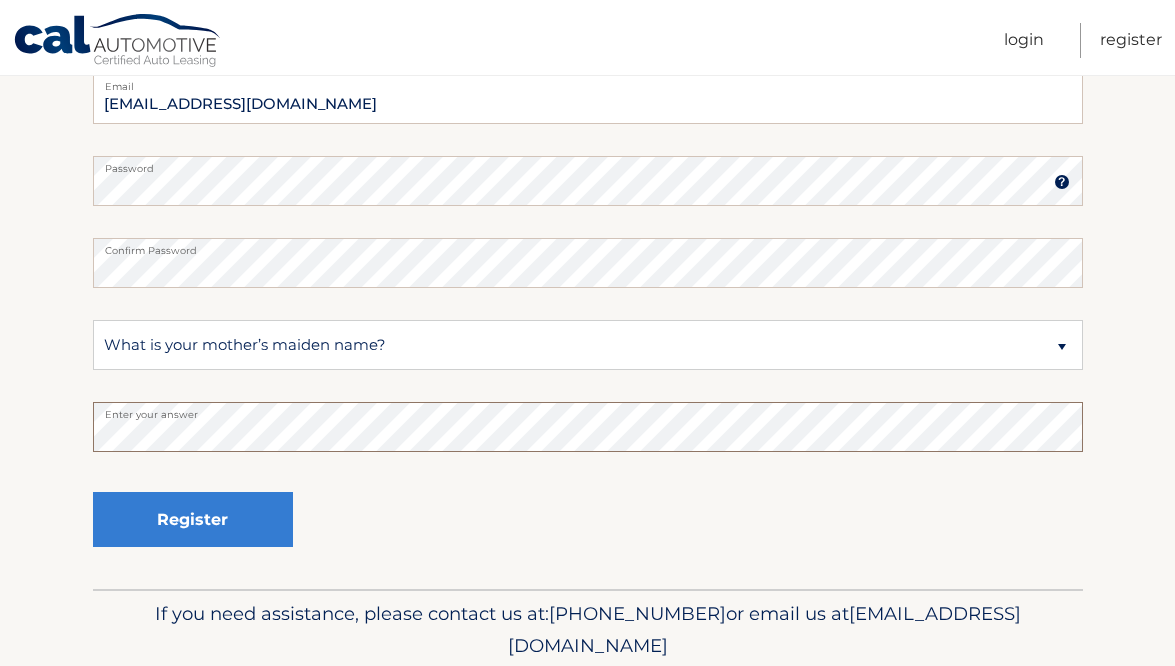 scroll, scrollTop: 455, scrollLeft: 0, axis: vertical 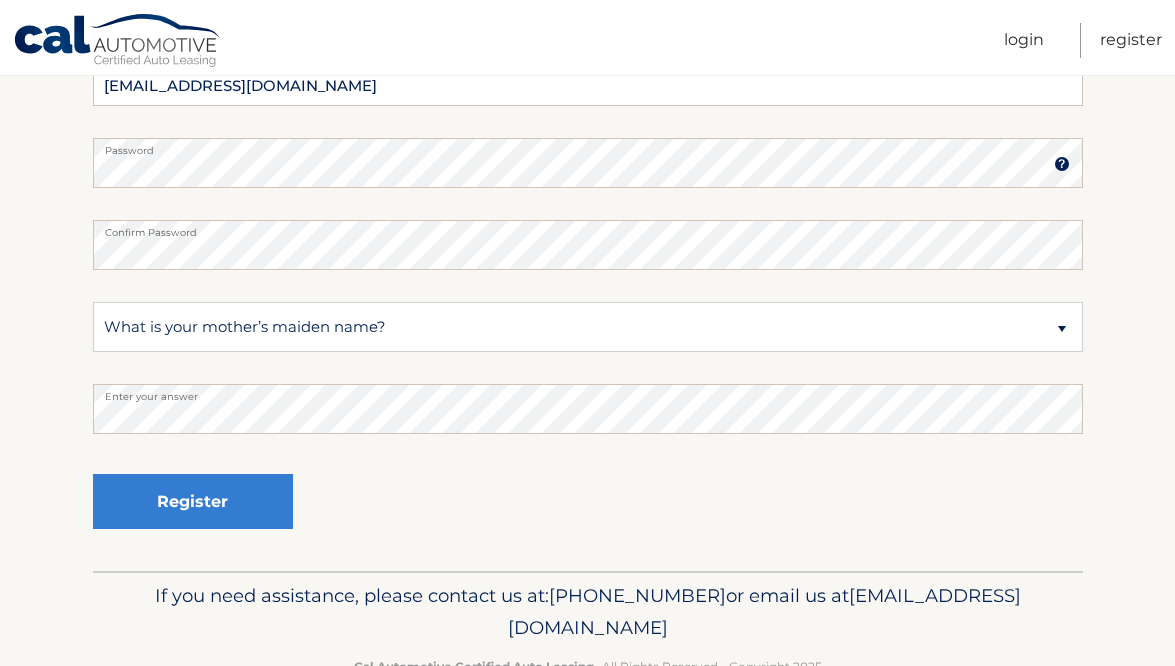 click on "Register" at bounding box center (588, 502) 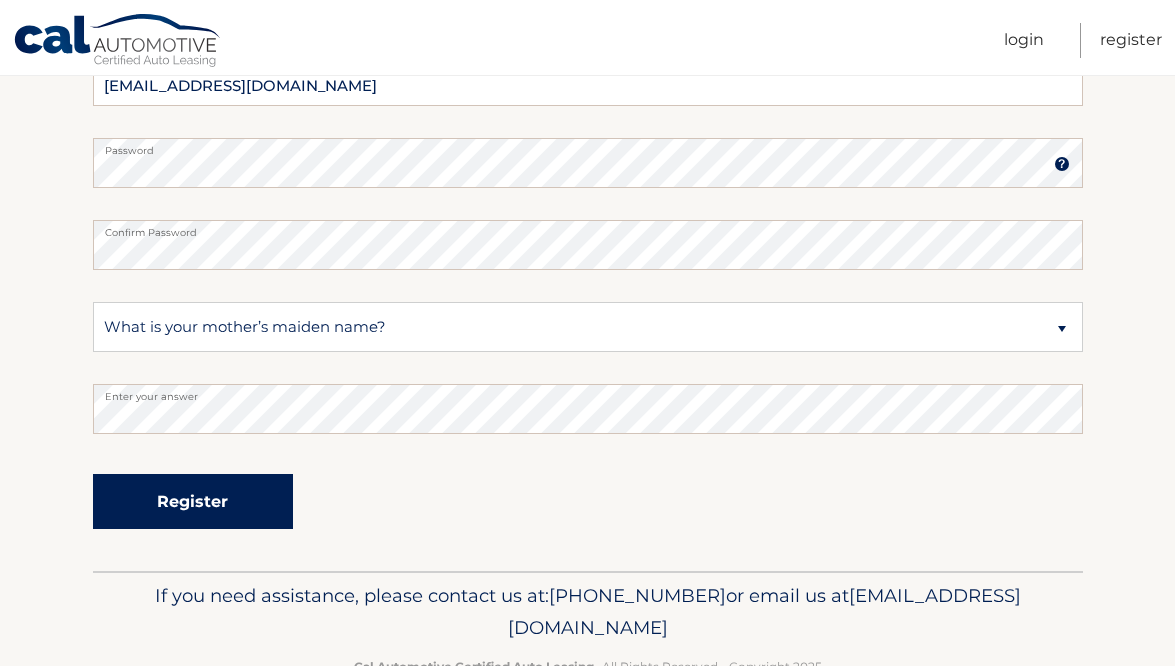 click on "Register" at bounding box center [193, 501] 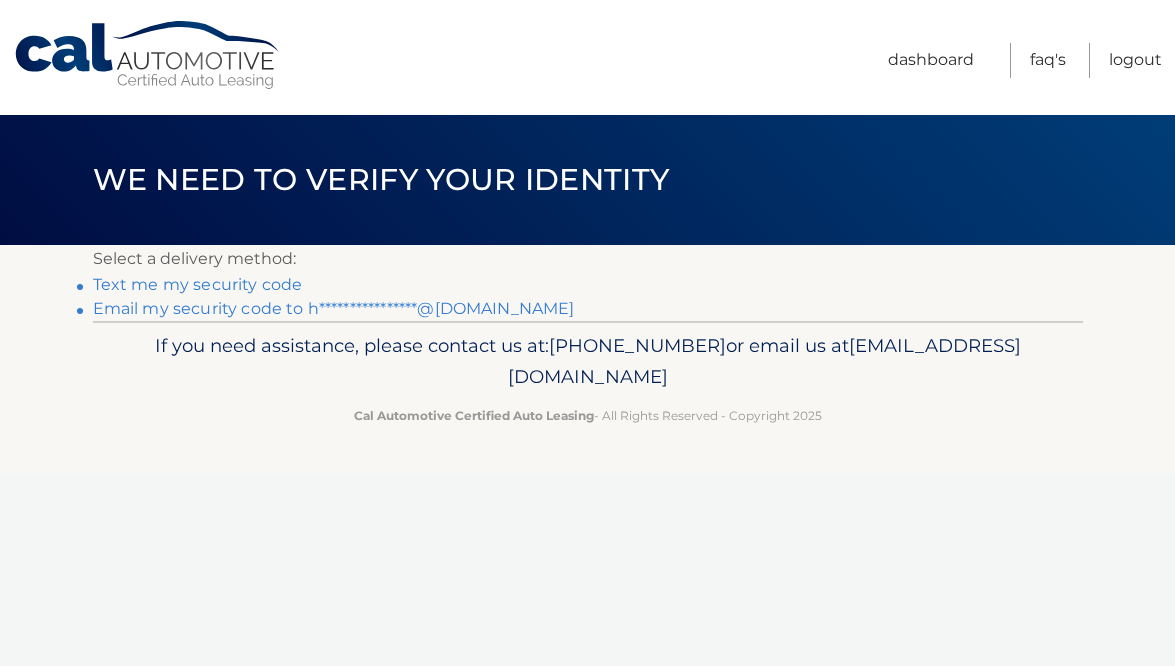 scroll, scrollTop: 0, scrollLeft: 0, axis: both 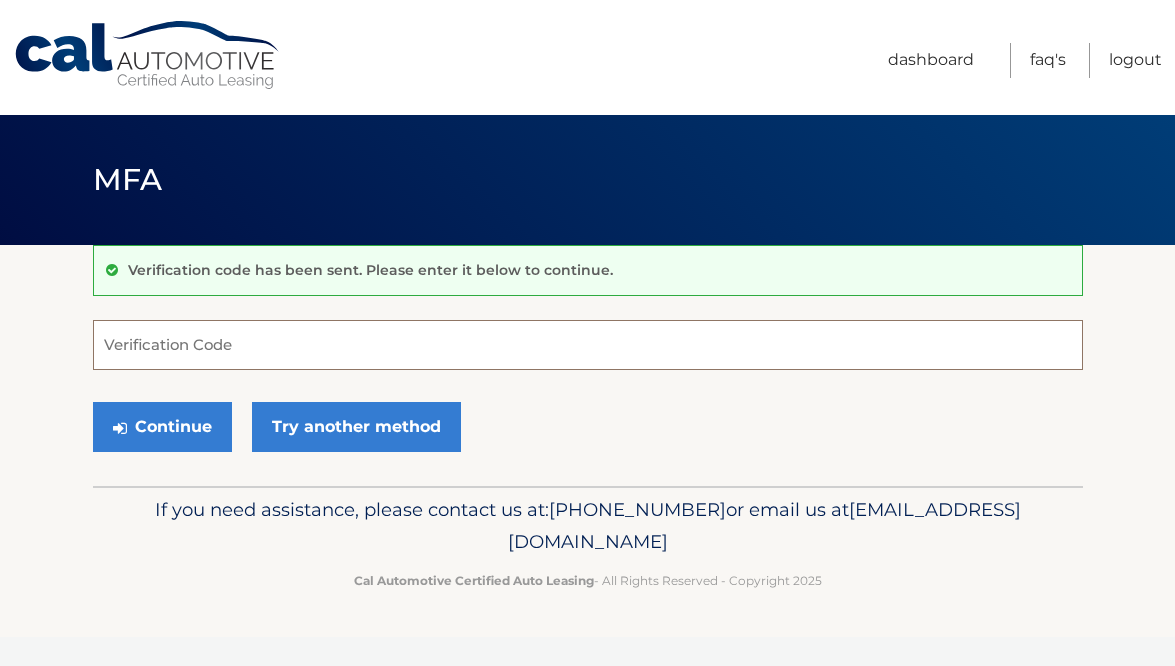 click on "Verification Code" at bounding box center [588, 345] 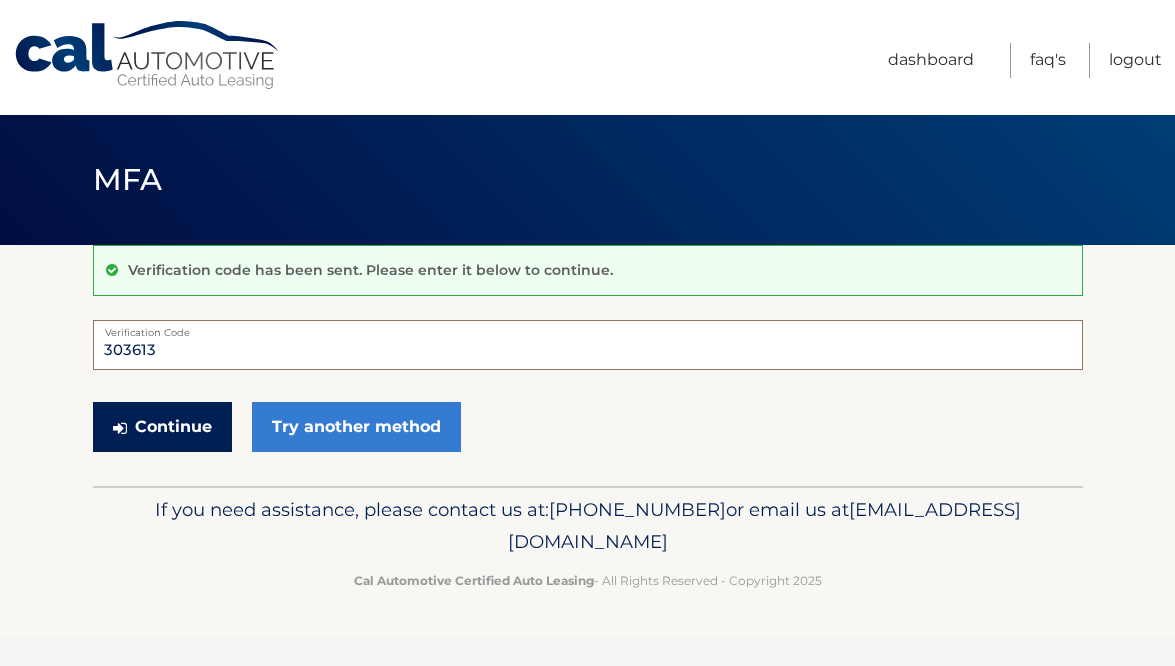 type on "303613" 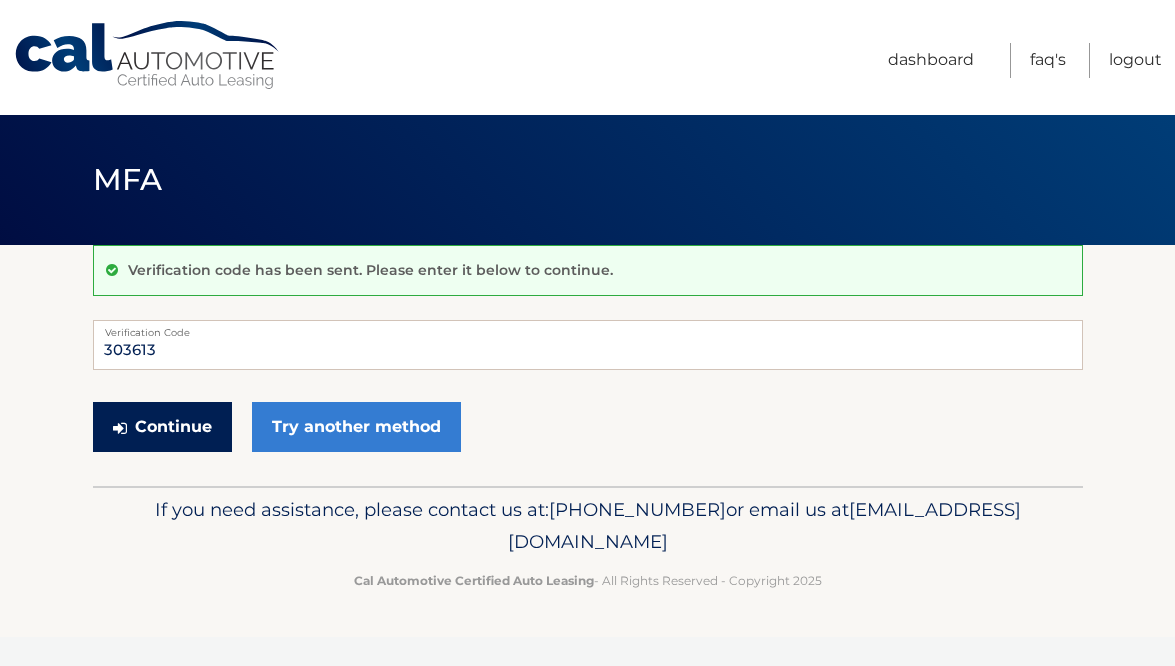 click on "Continue" at bounding box center (162, 427) 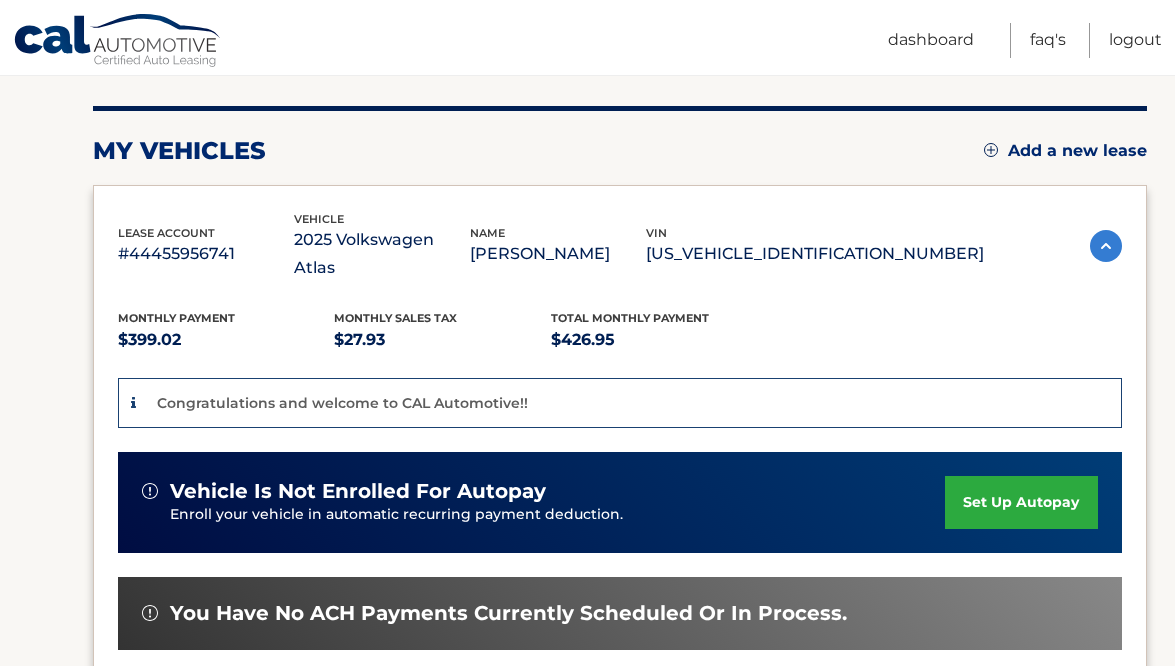 scroll, scrollTop: 232, scrollLeft: 0, axis: vertical 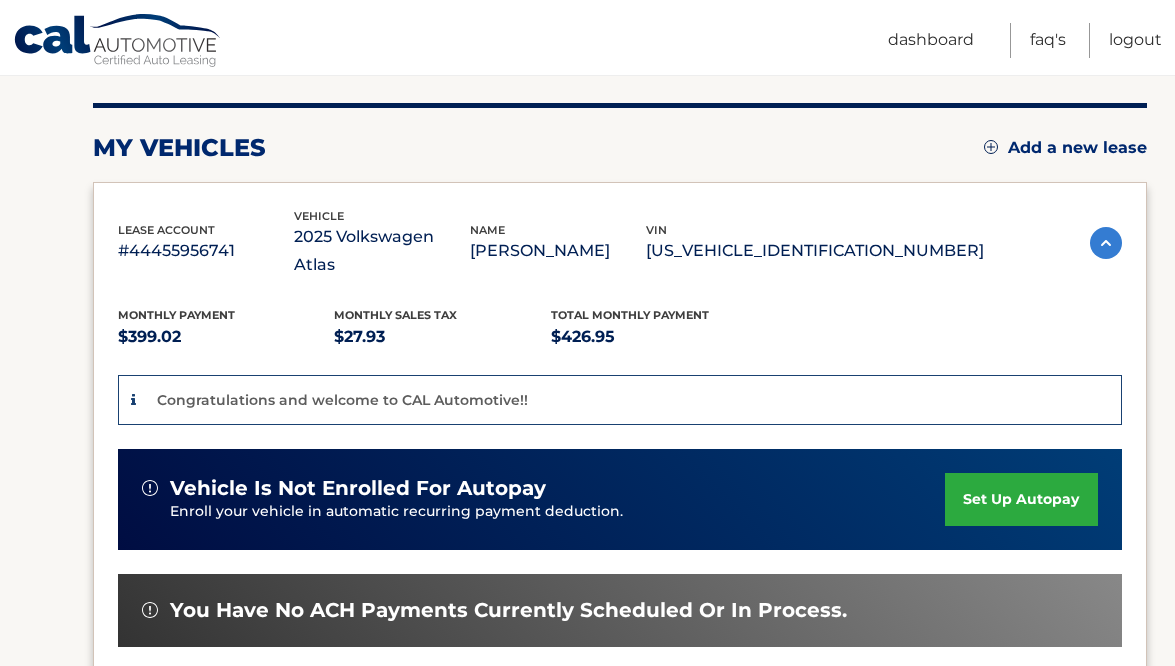 click on "set up autopay" at bounding box center [1021, 499] 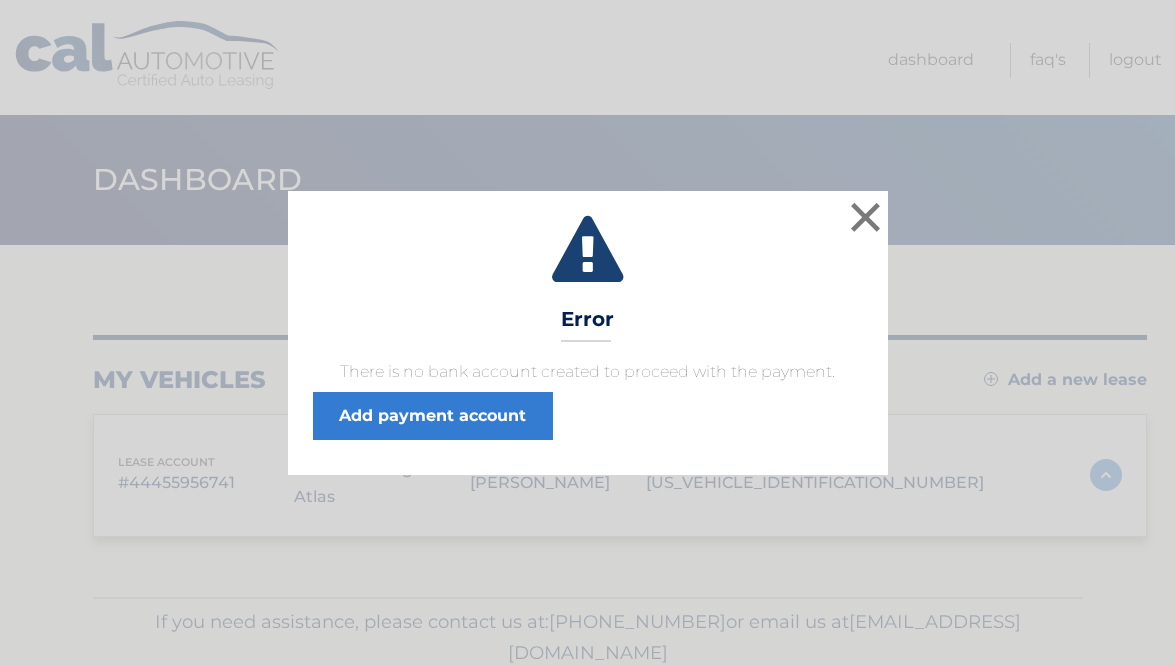 scroll, scrollTop: 0, scrollLeft: 0, axis: both 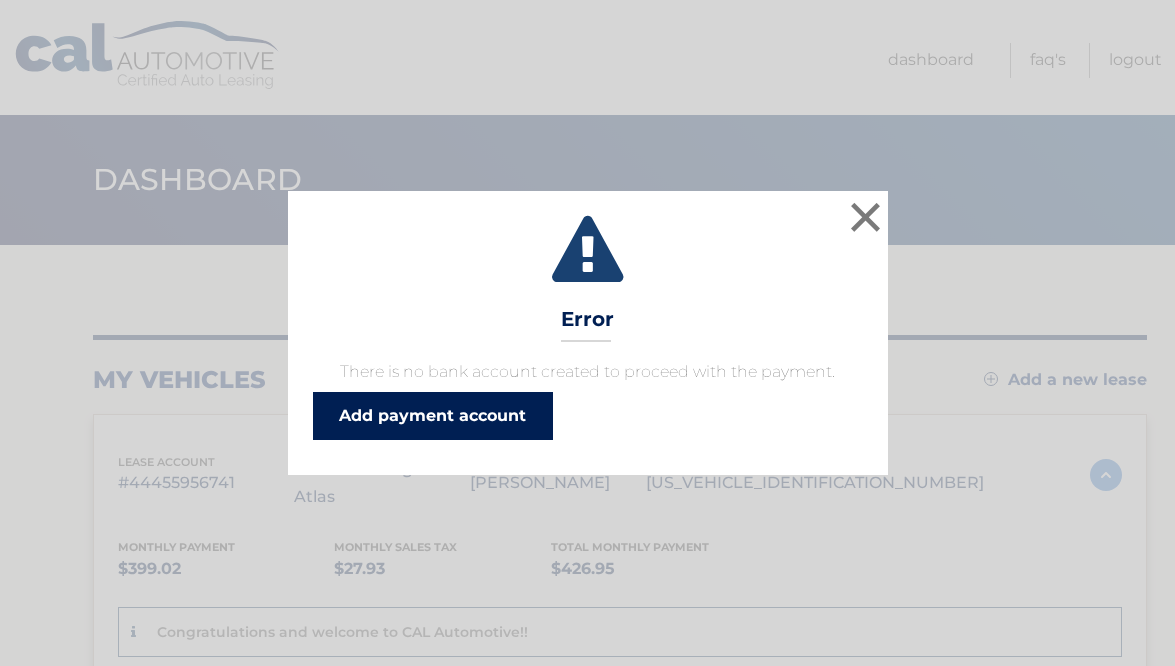 click on "Add payment account" at bounding box center [433, 416] 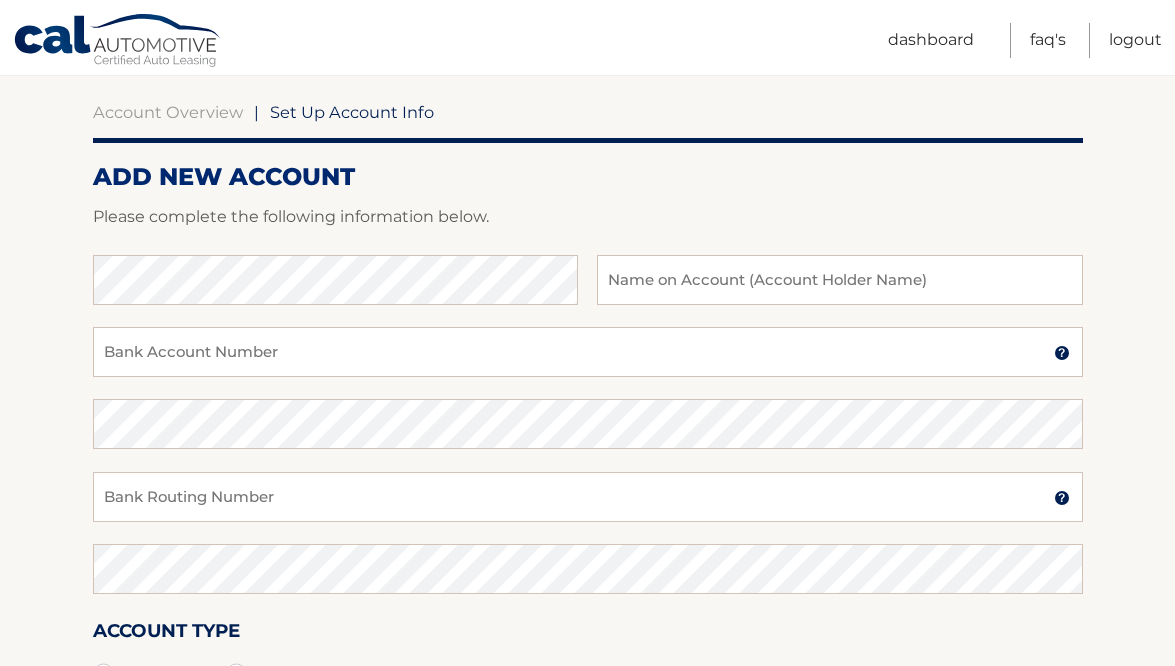scroll, scrollTop: 182, scrollLeft: 0, axis: vertical 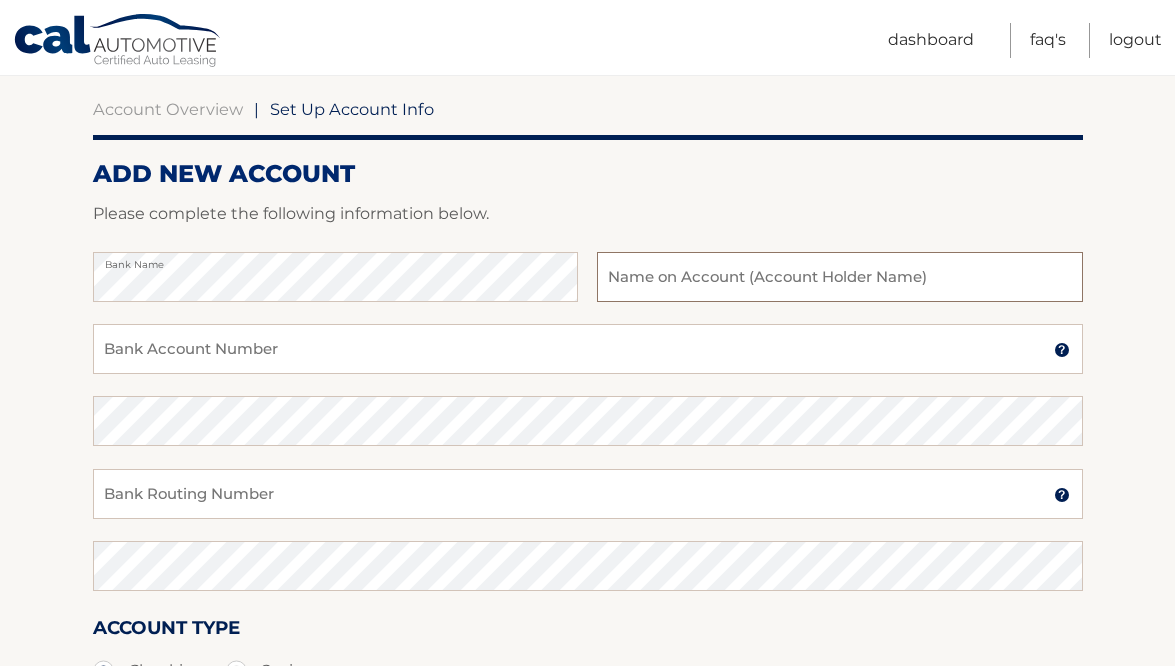 click at bounding box center [839, 277] 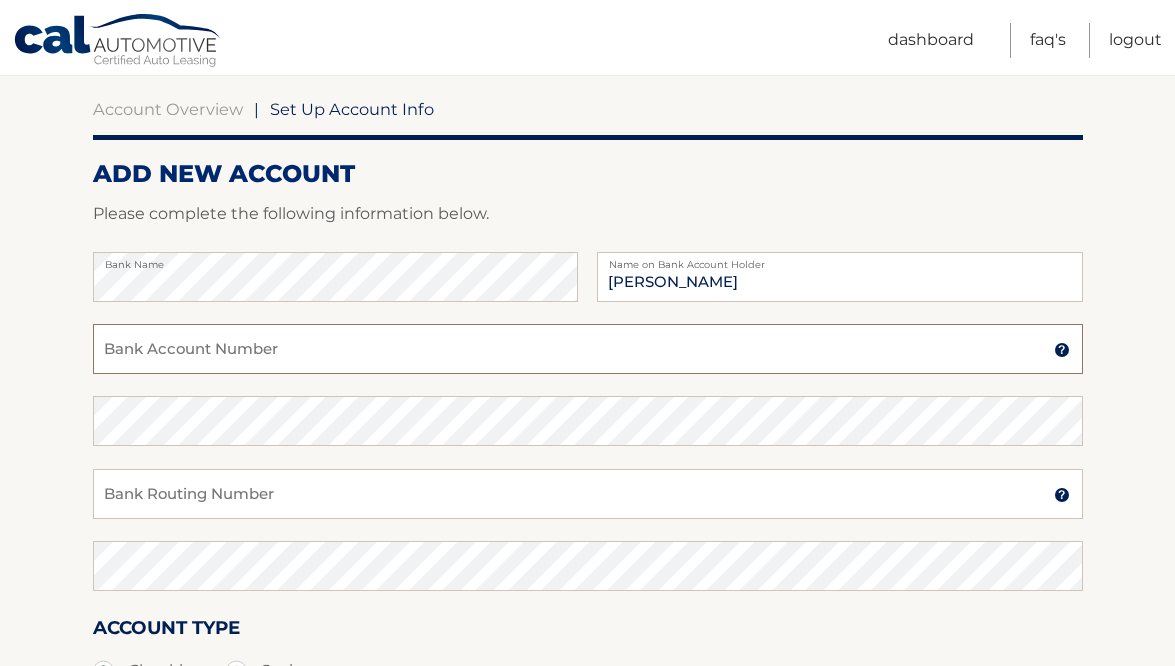 click on "Bank Account Number" at bounding box center [588, 349] 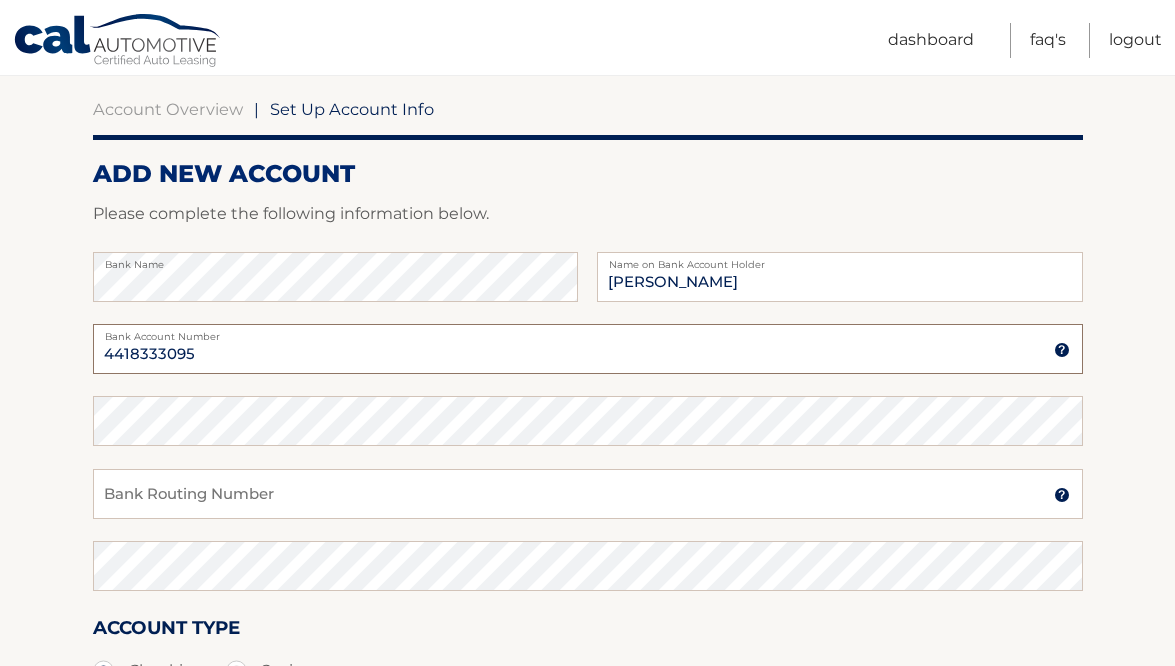 type on "4418333095" 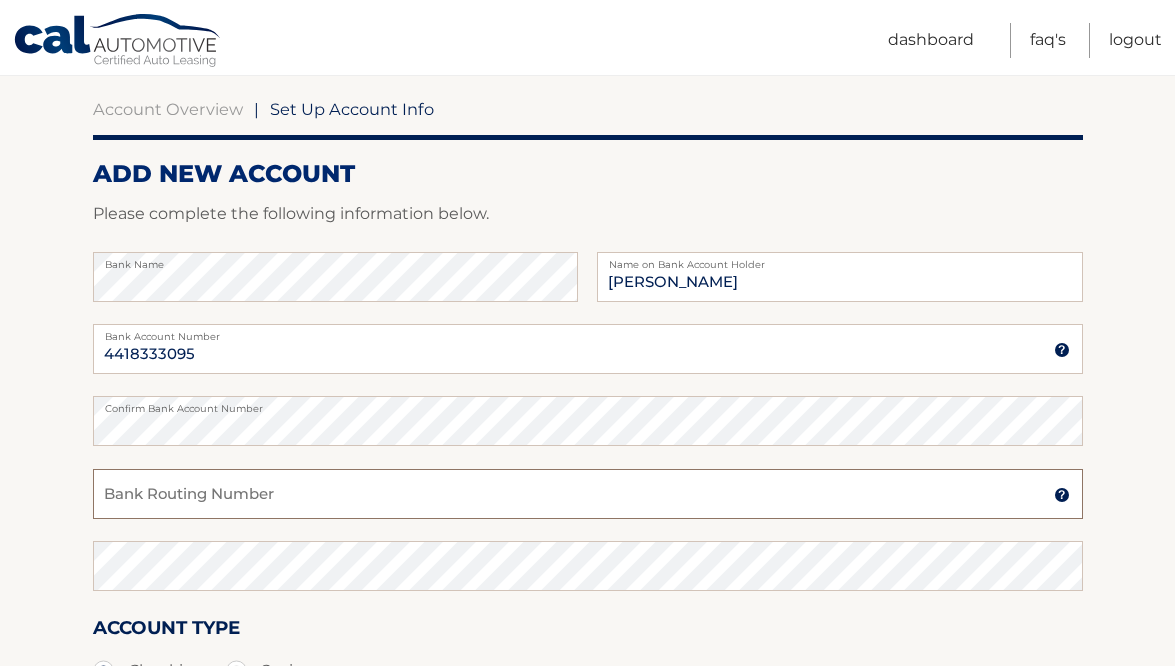 click on "Bank Routing Number" at bounding box center (588, 494) 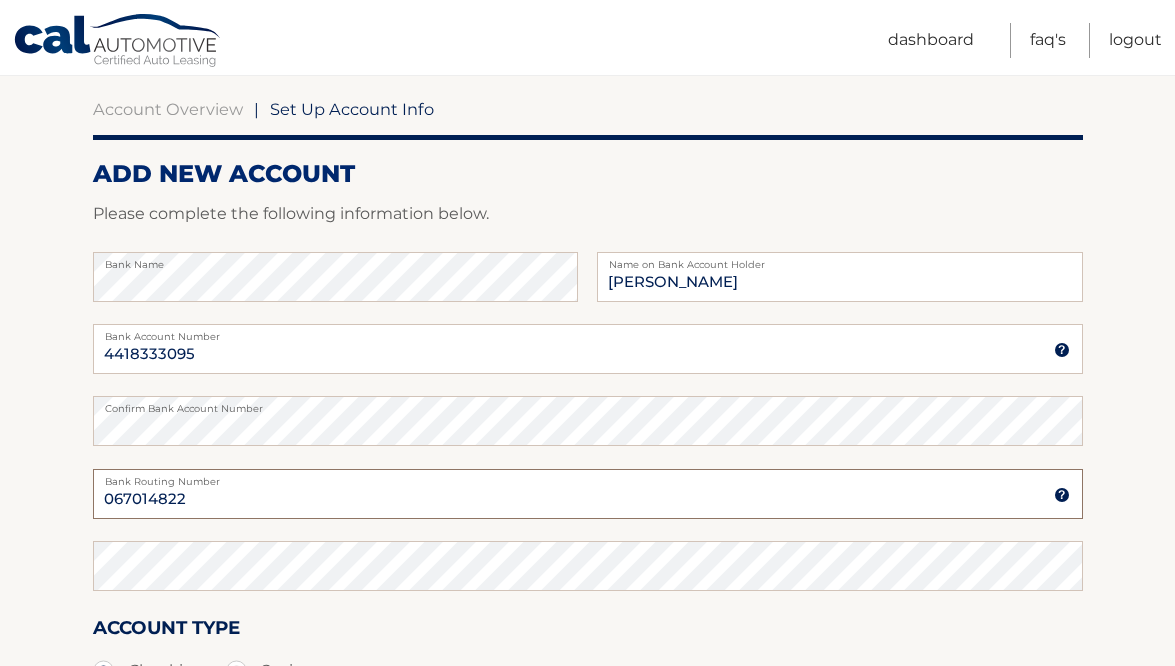 type on "067014822" 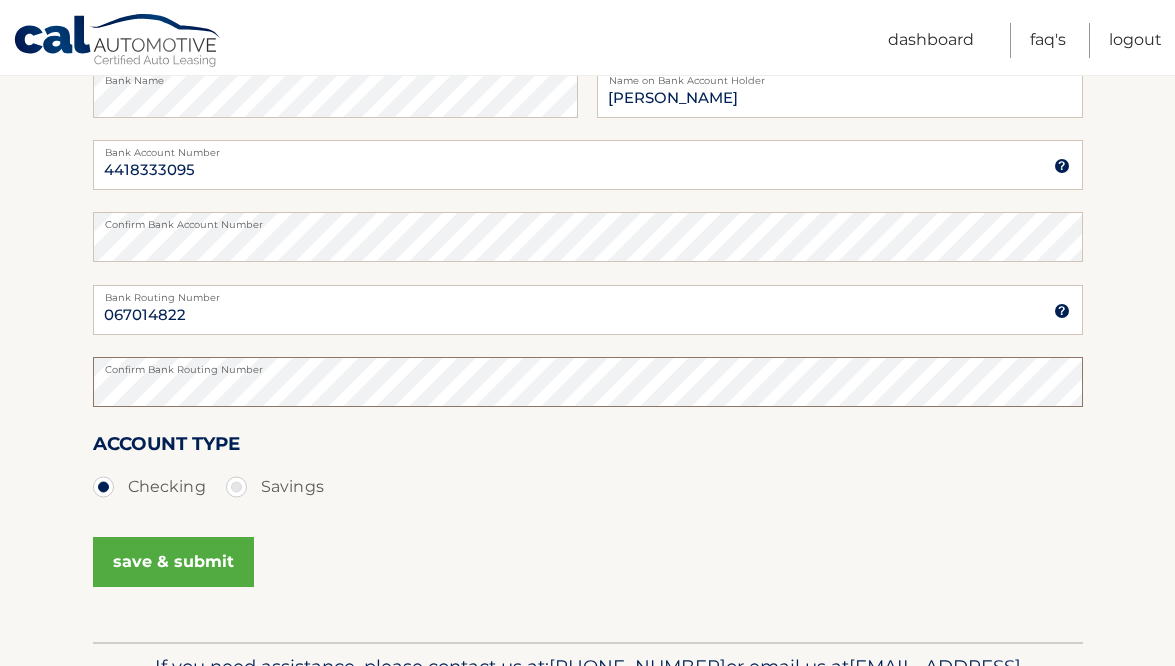 scroll, scrollTop: 406, scrollLeft: 0, axis: vertical 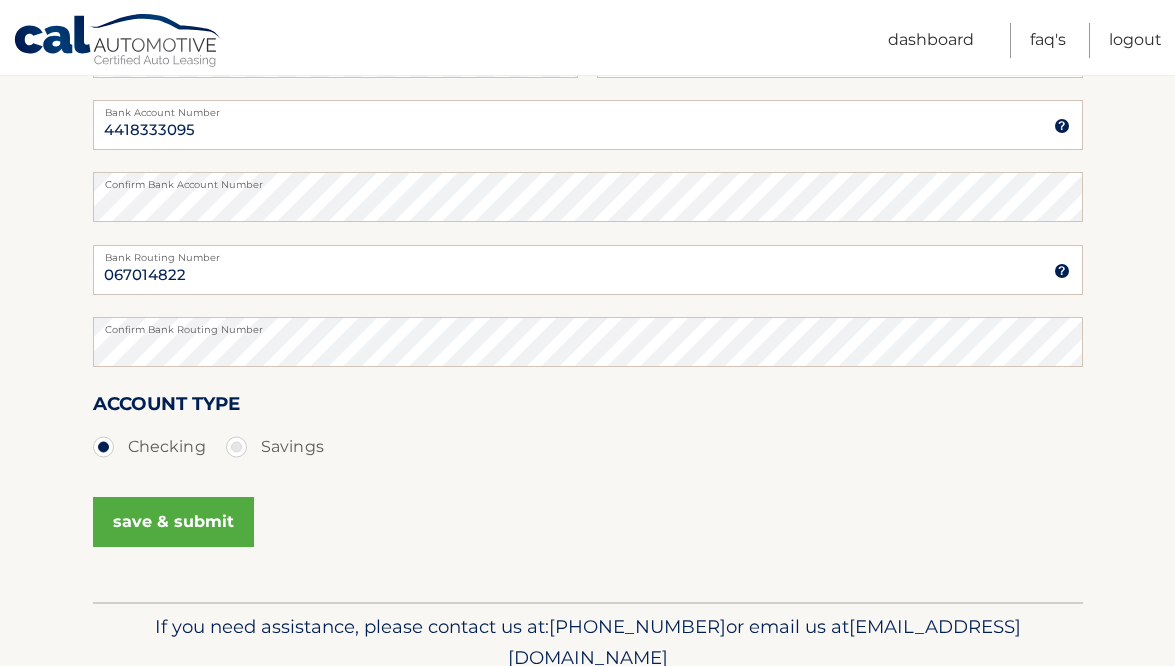 click on "save & submit" at bounding box center [173, 522] 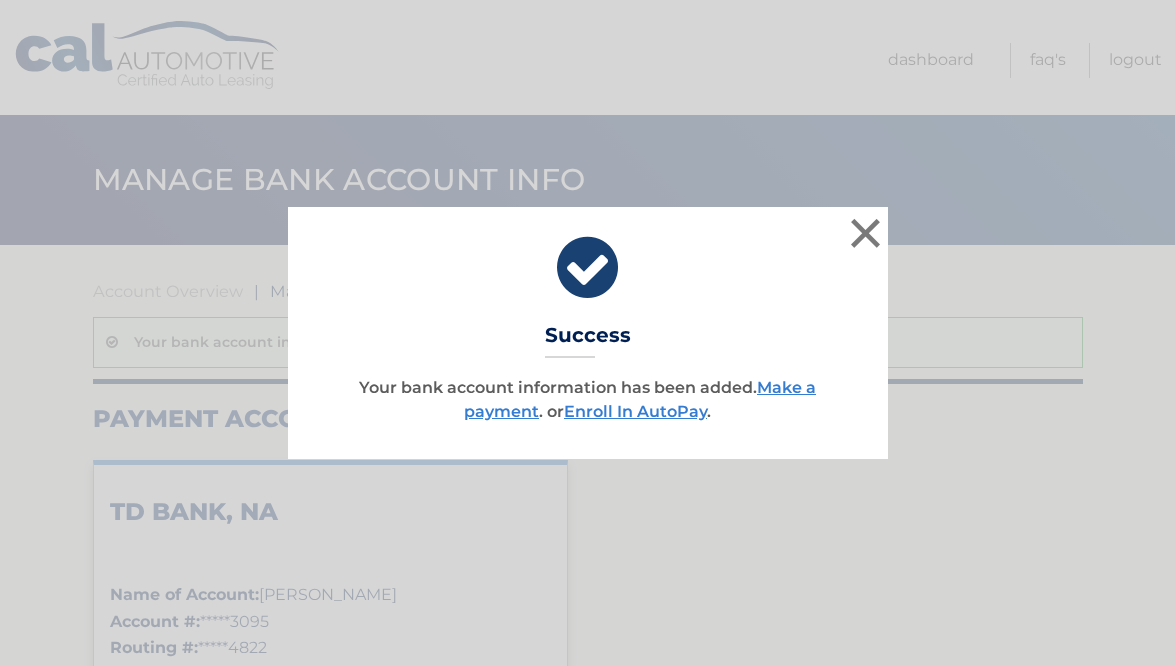 scroll, scrollTop: 0, scrollLeft: 0, axis: both 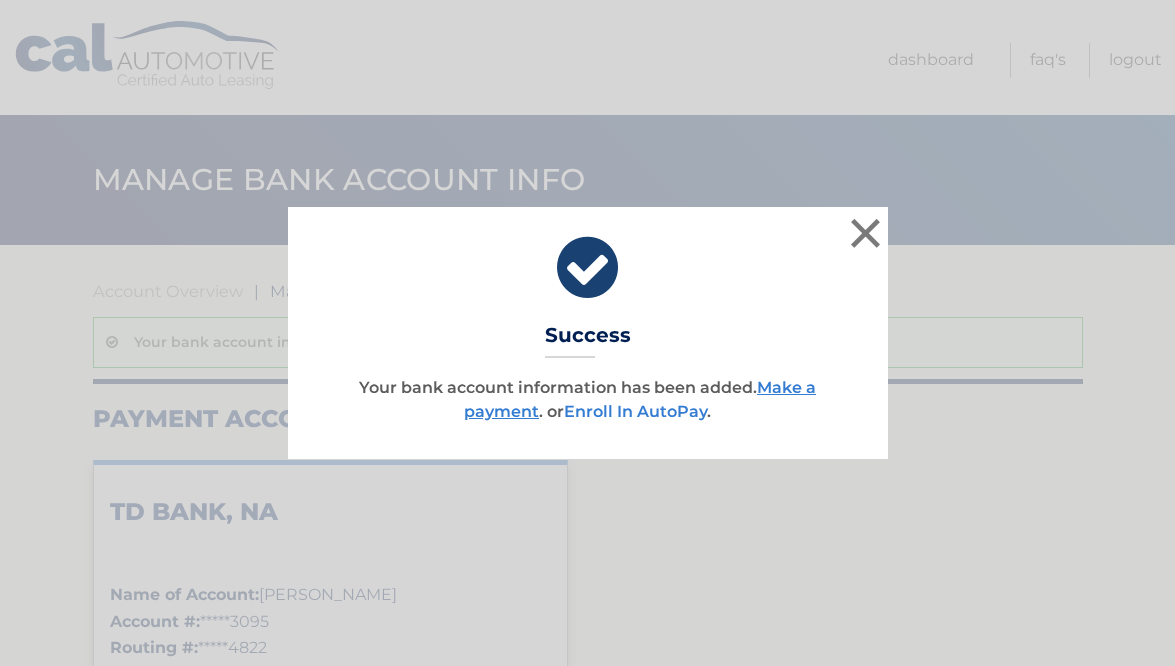 click on "Enroll In AutoPay" at bounding box center (635, 411) 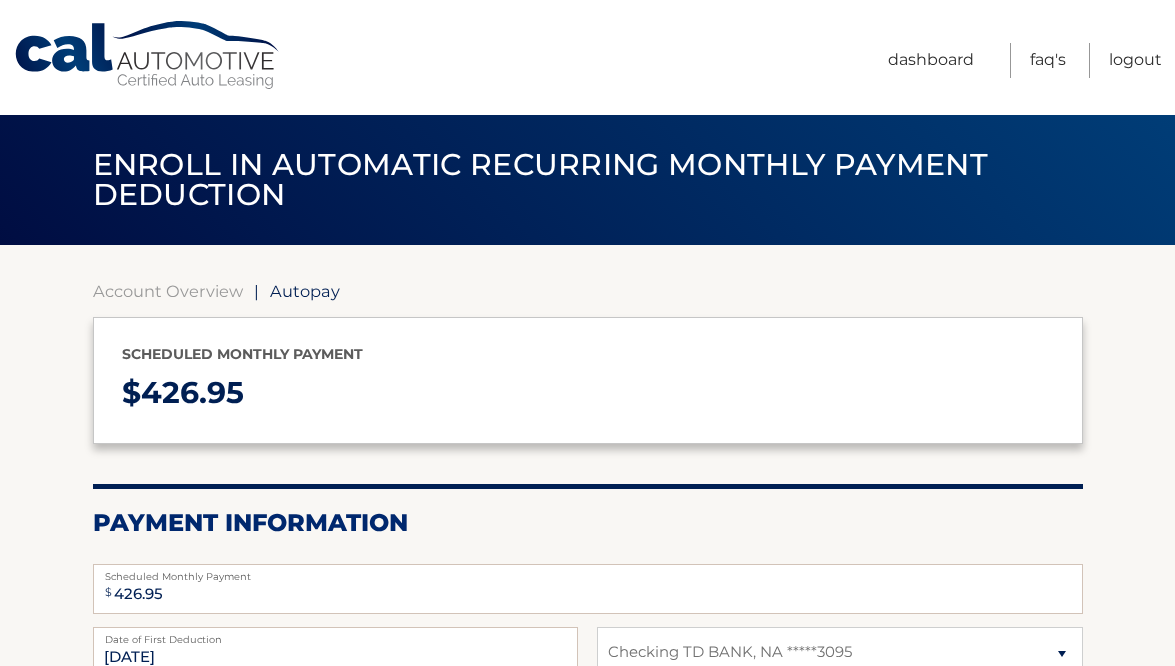 select on "NzM2MTY4YTEtYTdlZS00MDk4LWE0MjktOGE0ODEzYThjOTQx" 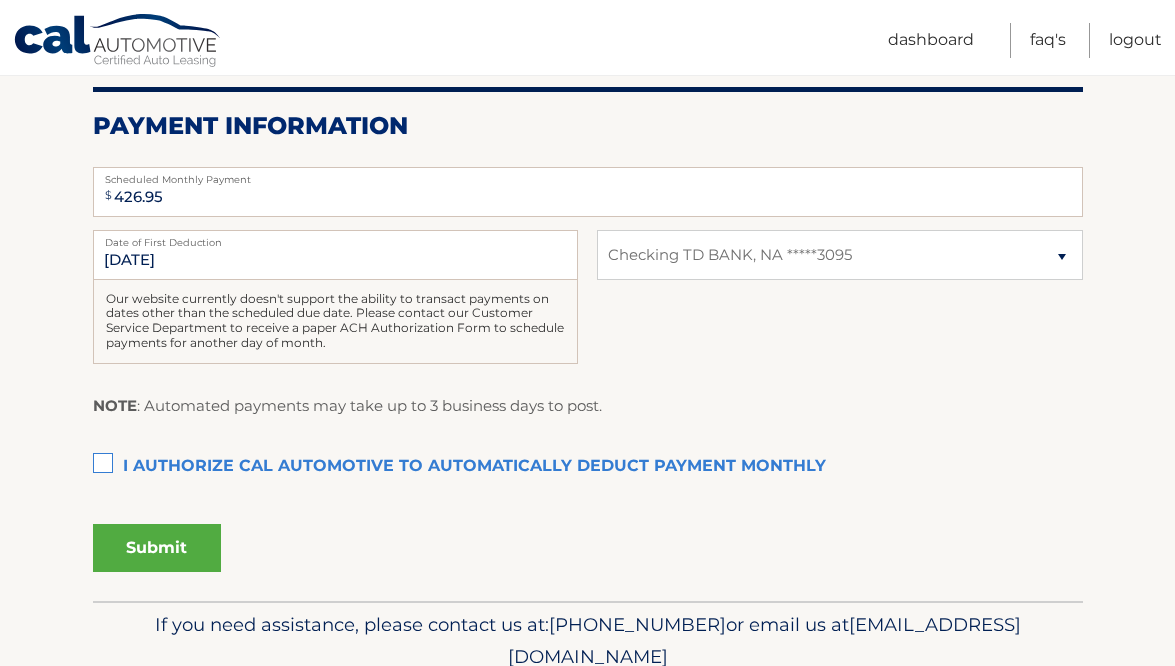 scroll, scrollTop: 401, scrollLeft: 0, axis: vertical 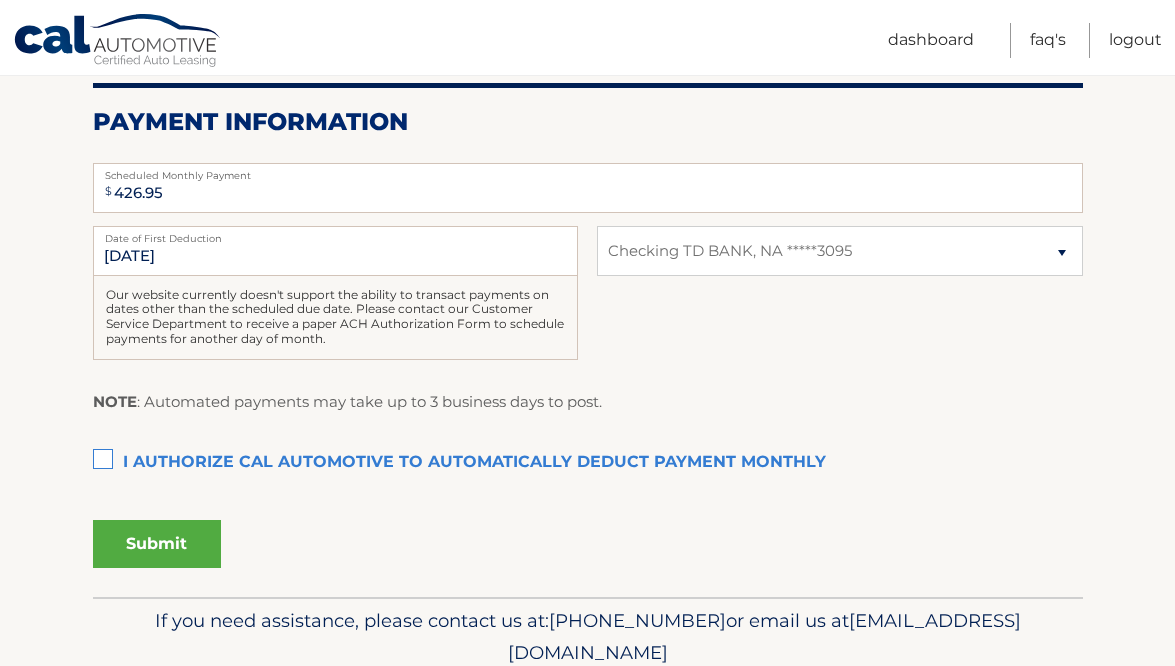 click on "I authorize cal automotive to automatically deduct payment monthly
This checkbox must be checked" at bounding box center (588, 463) 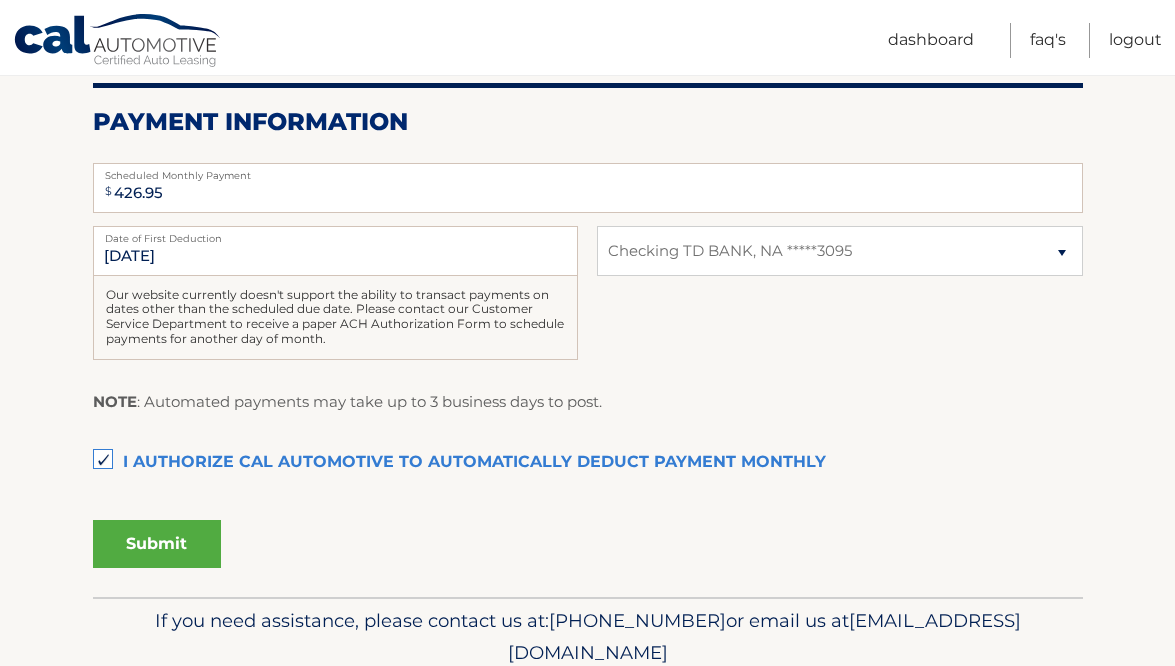 click on "Submit" at bounding box center [157, 544] 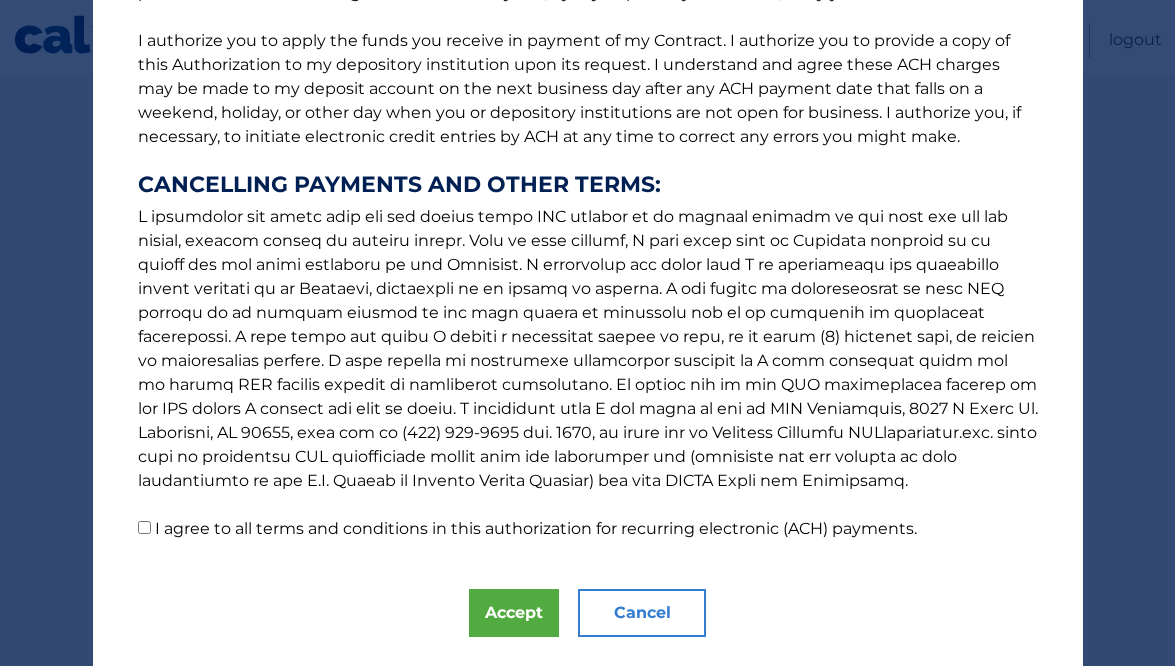 scroll, scrollTop: 261, scrollLeft: 0, axis: vertical 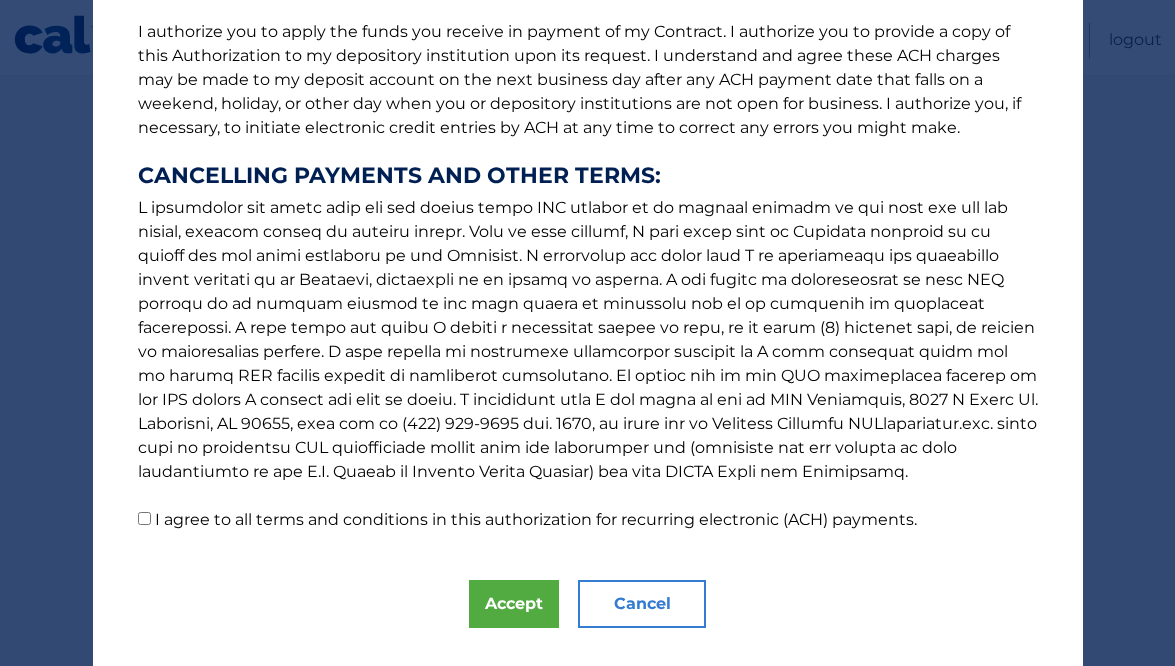 click on "I agree to all terms and conditions in this authorization for recurring electronic (ACH) payments." at bounding box center [144, 518] 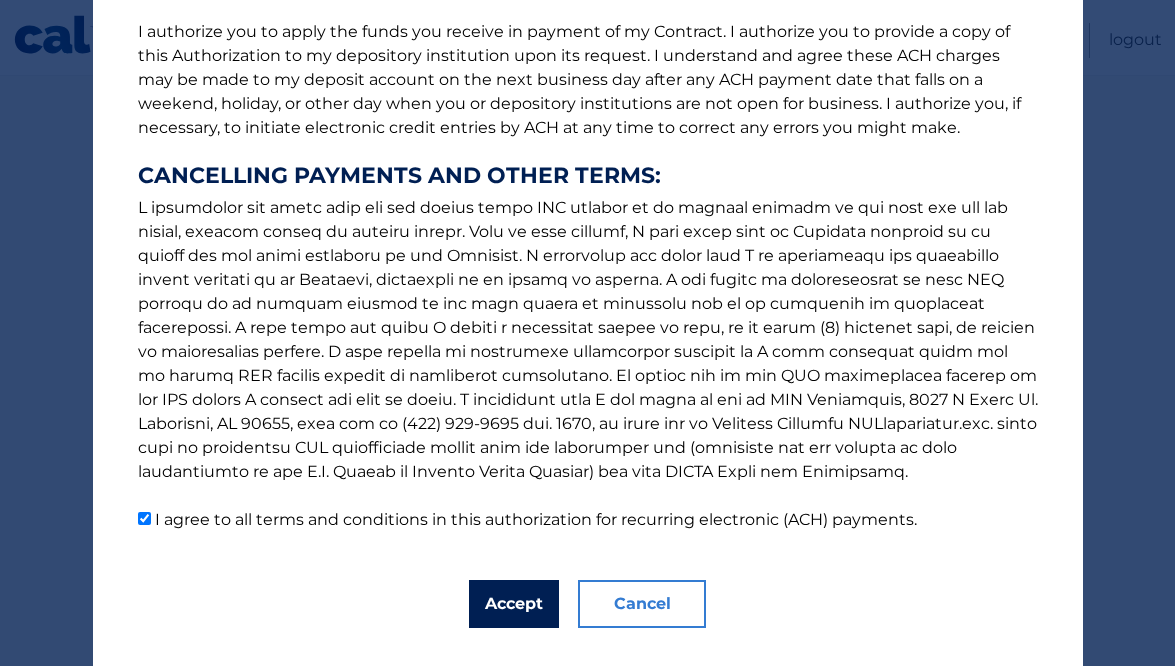 click on "Accept" at bounding box center [514, 604] 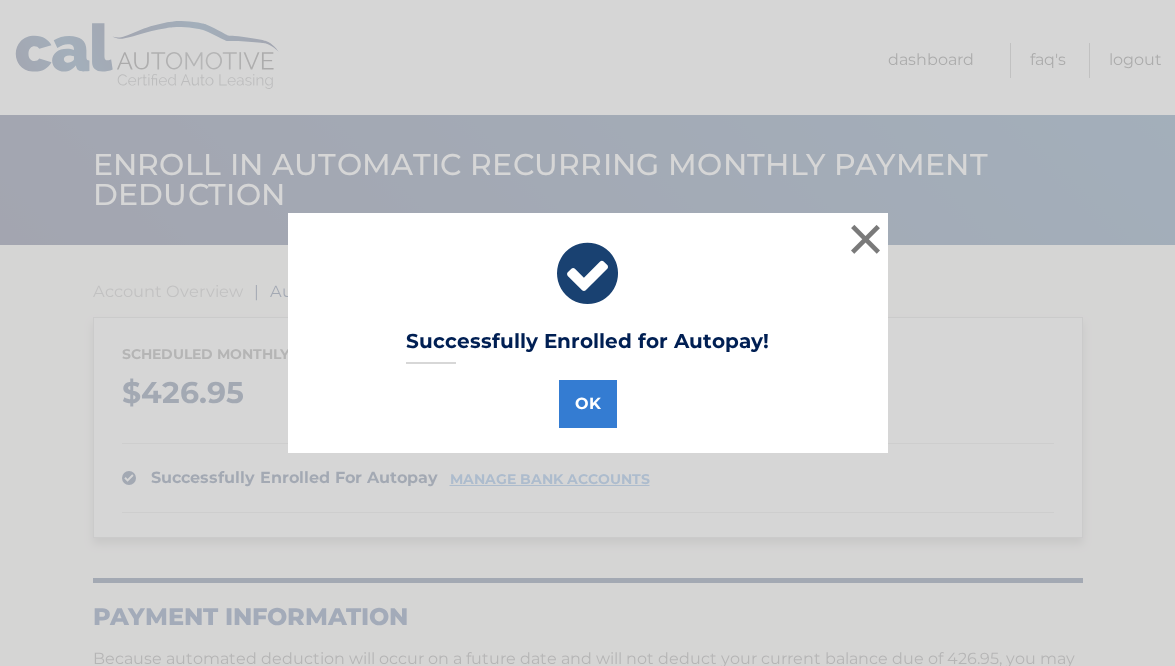 scroll, scrollTop: 0, scrollLeft: 0, axis: both 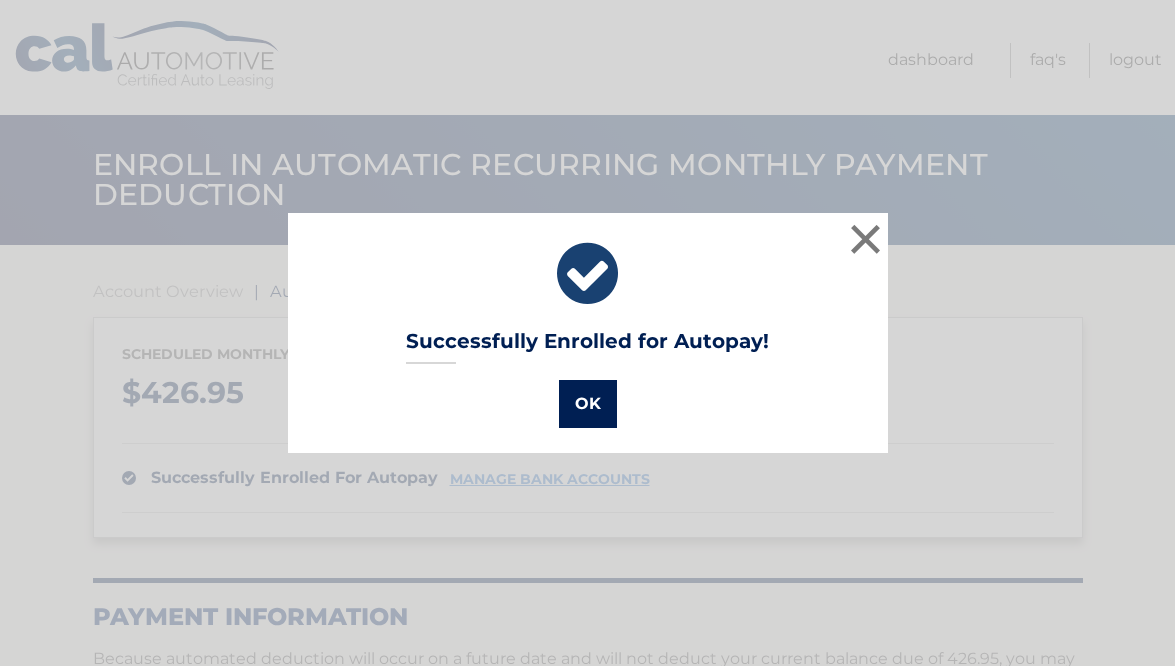 click on "OK" at bounding box center [588, 404] 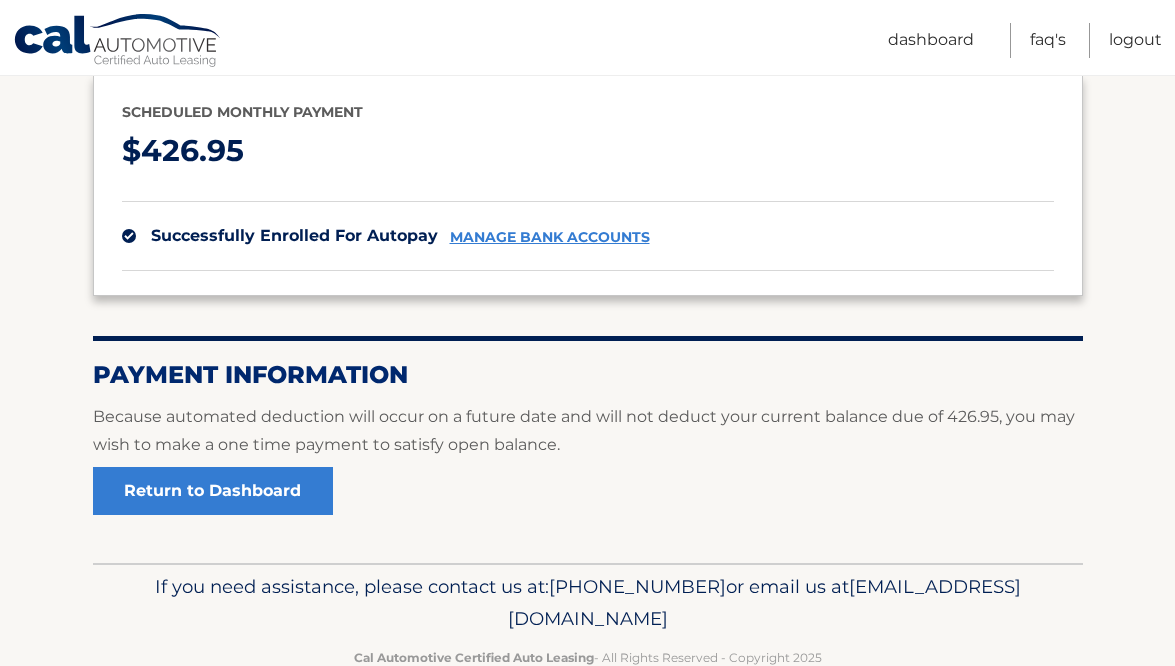 scroll, scrollTop: 262, scrollLeft: 0, axis: vertical 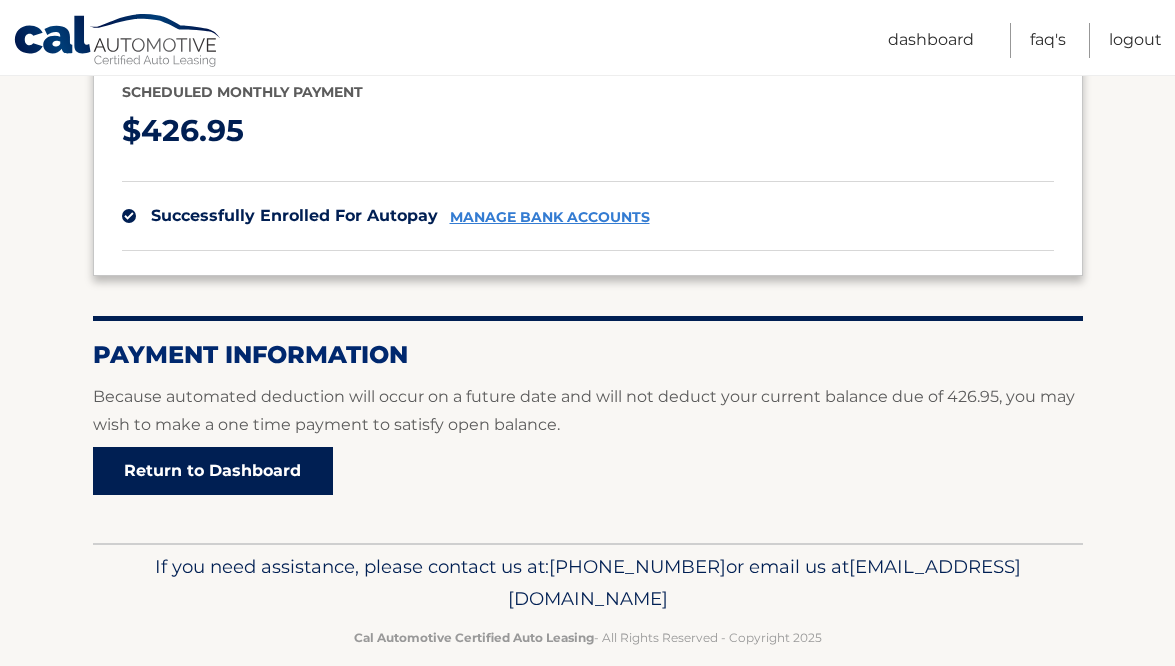 click on "Return to Dashboard" at bounding box center [213, 471] 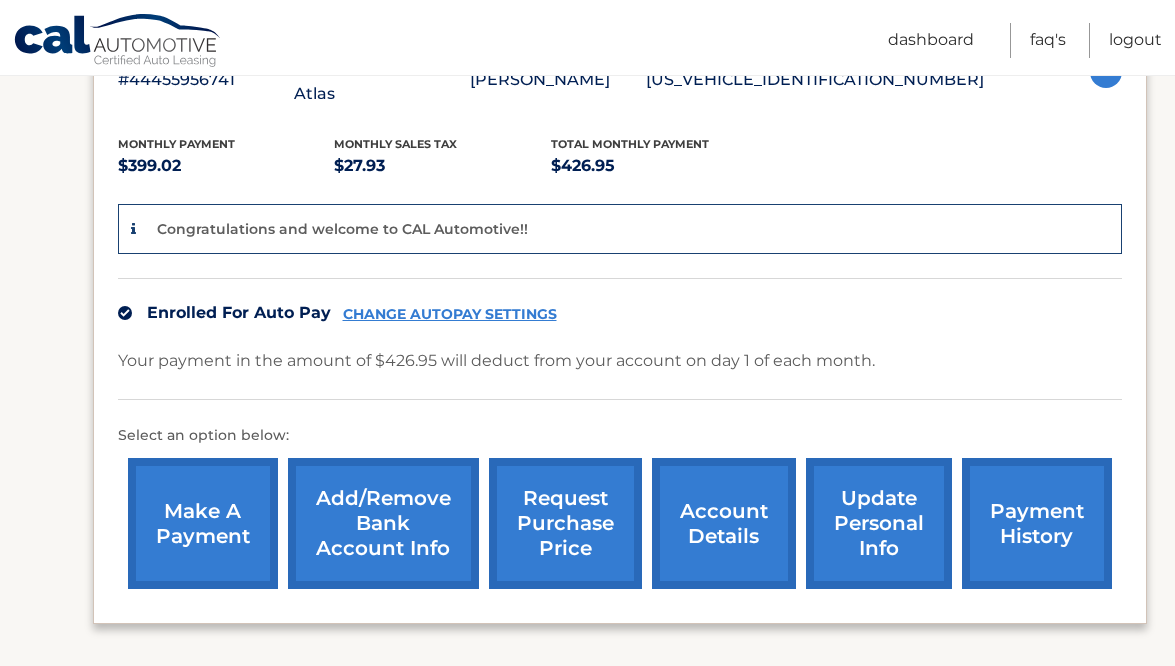 scroll, scrollTop: 405, scrollLeft: 0, axis: vertical 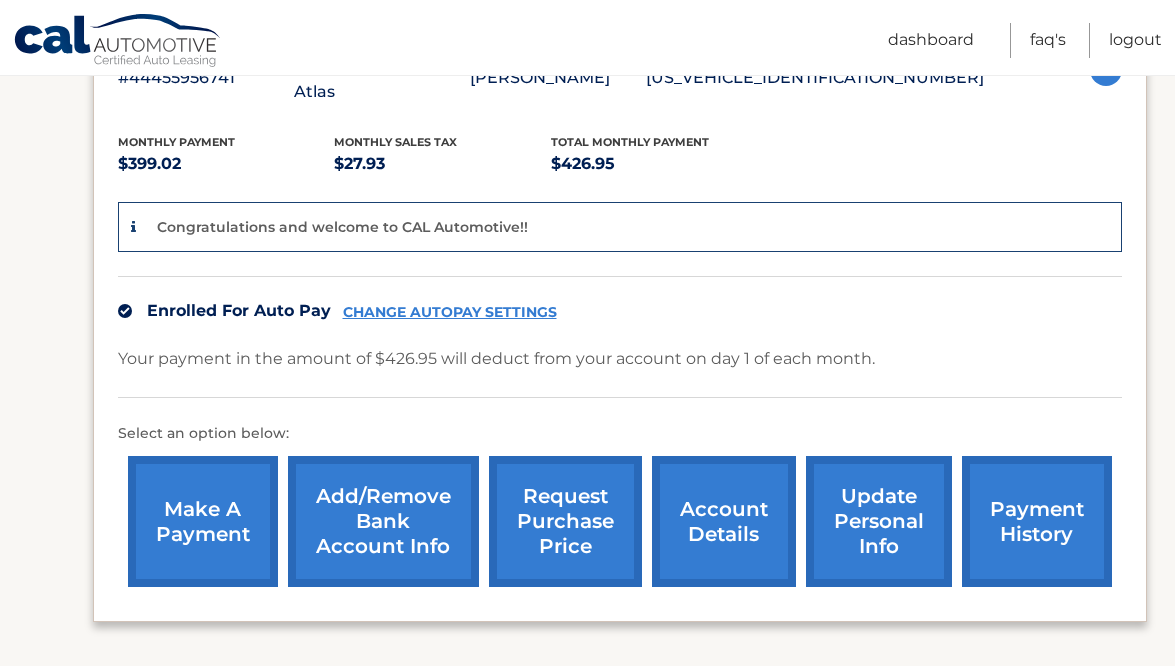 click on "update personal info" at bounding box center [879, 521] 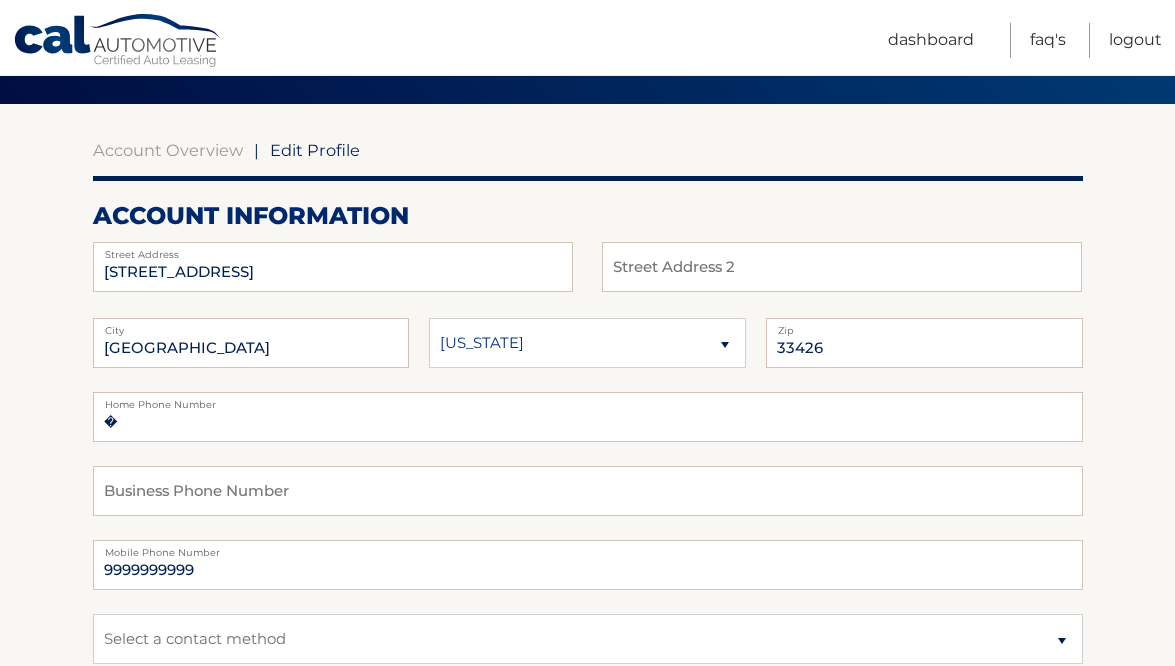 scroll, scrollTop: 165, scrollLeft: 0, axis: vertical 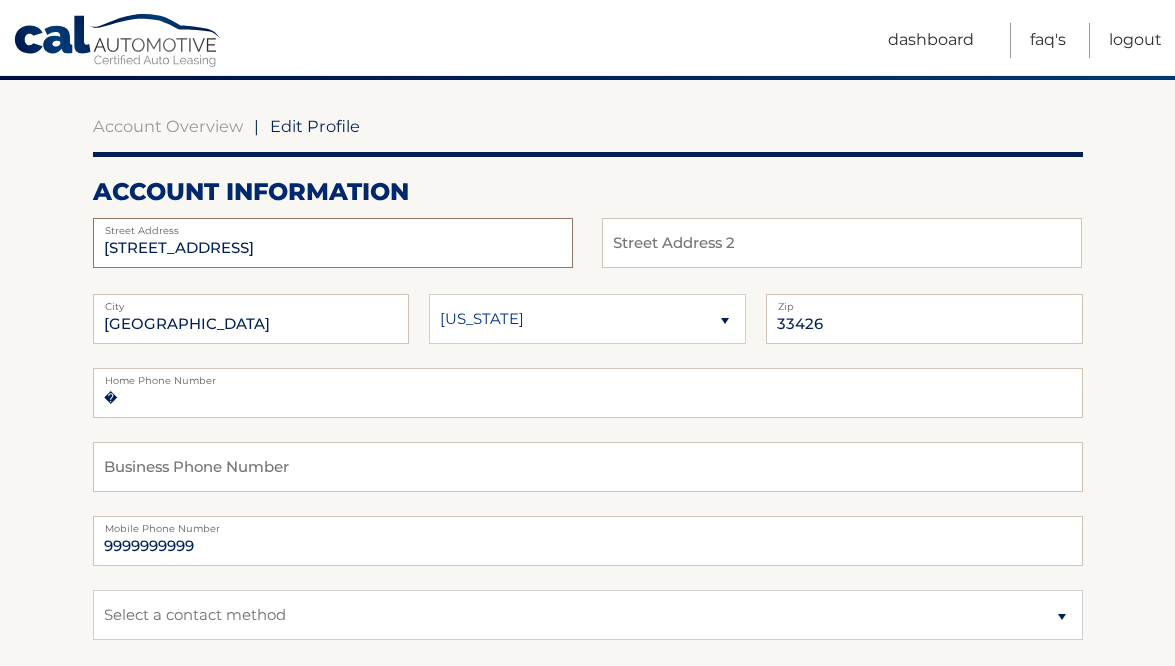 drag, startPoint x: 239, startPoint y: 248, endPoint x: 29, endPoint y: 247, distance: 210.00238 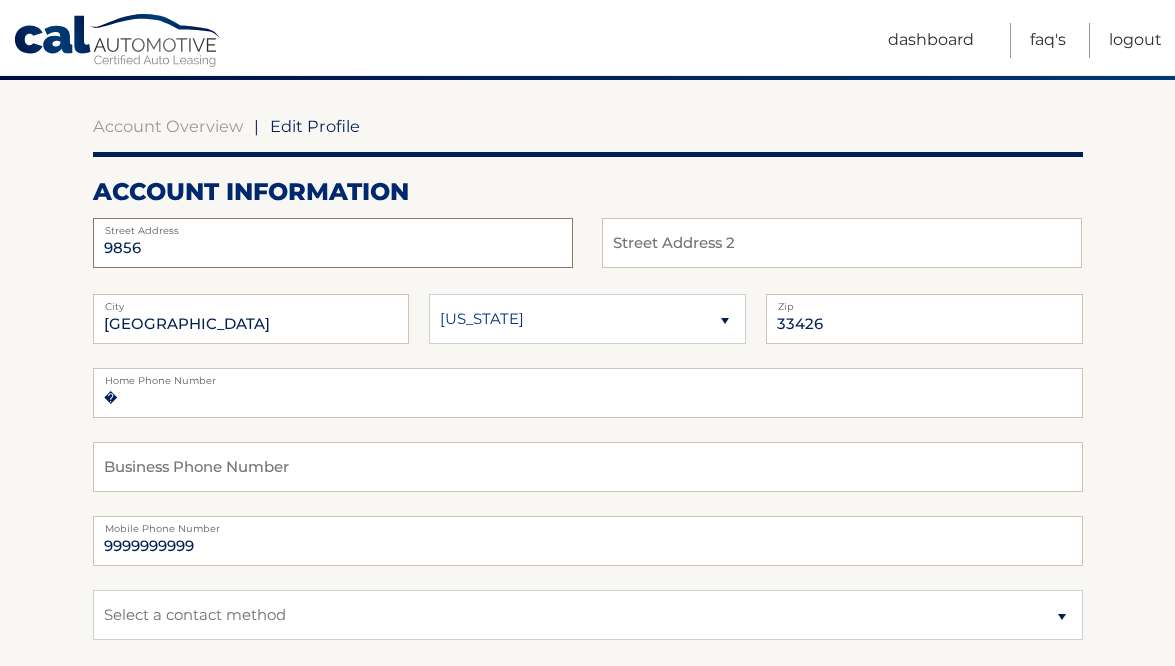 type on "[STREET_ADDRESS]" 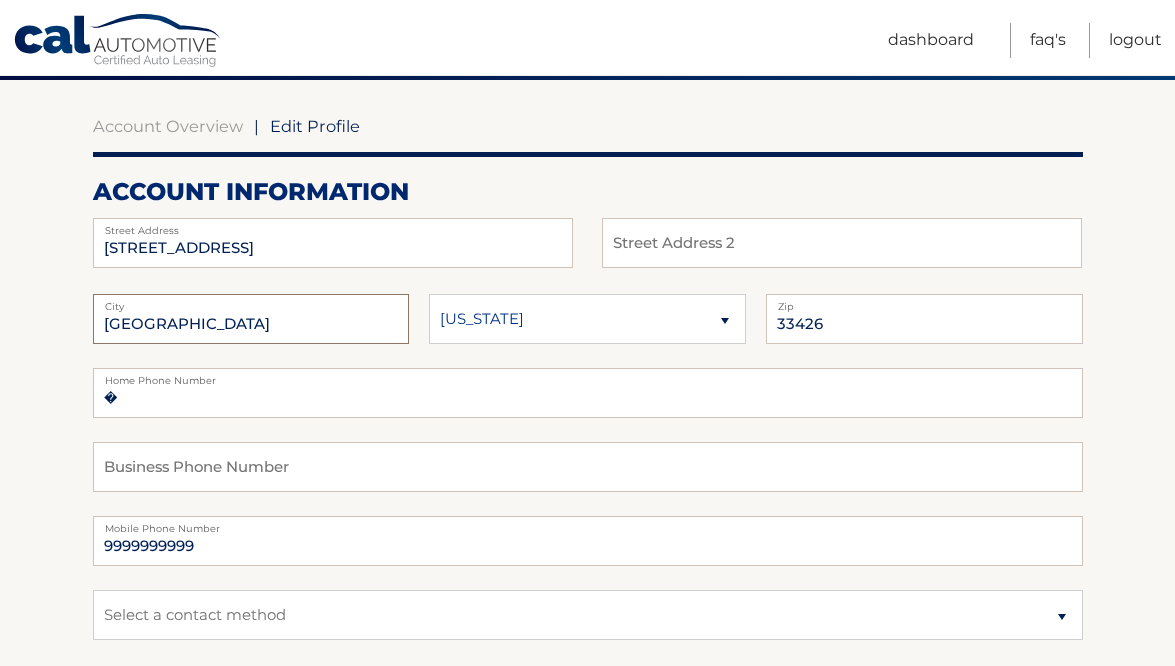 drag, startPoint x: 267, startPoint y: 318, endPoint x: 57, endPoint y: 336, distance: 210.77002 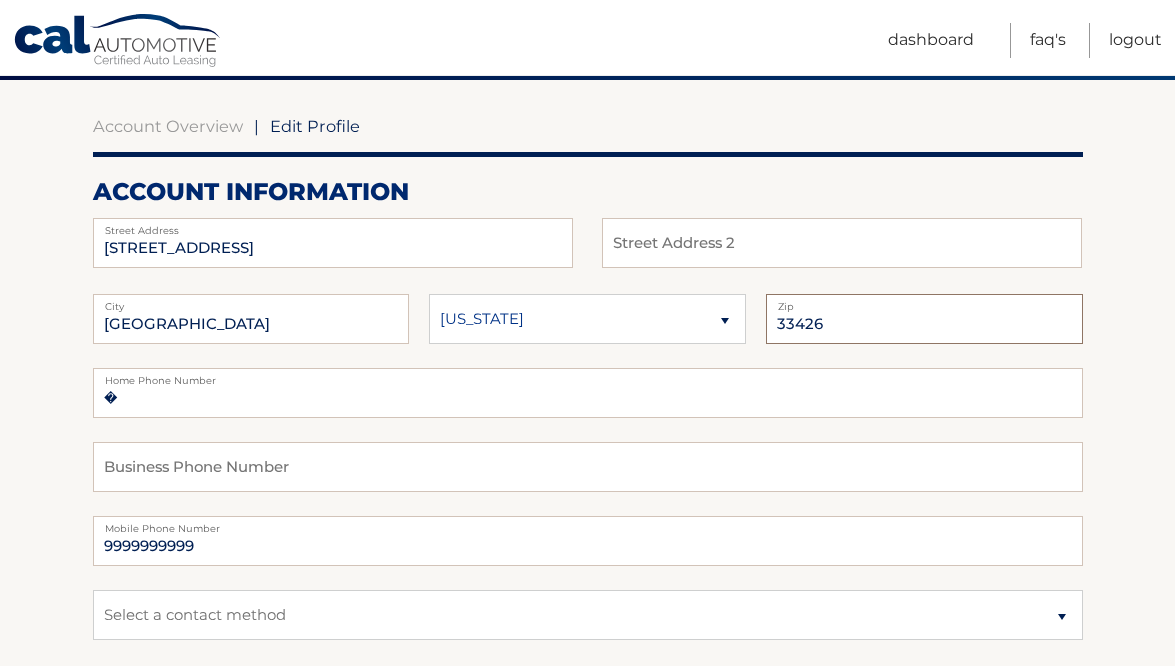 drag, startPoint x: 824, startPoint y: 326, endPoint x: 744, endPoint y: 324, distance: 80.024994 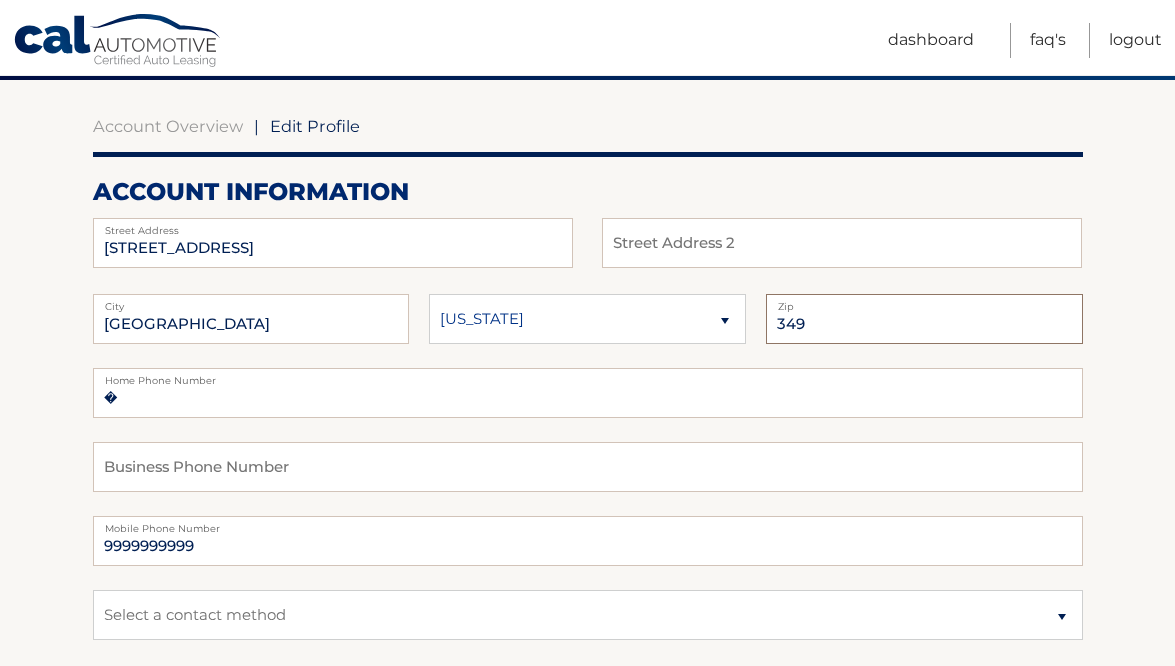 type on "34990" 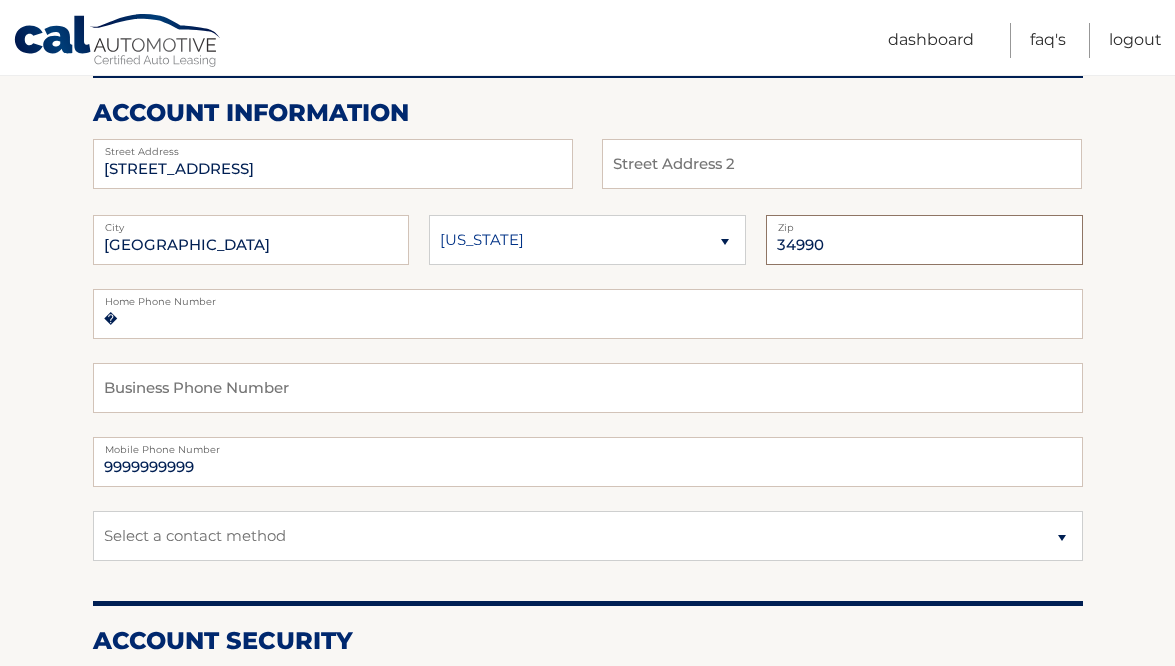 scroll, scrollTop: 253, scrollLeft: 0, axis: vertical 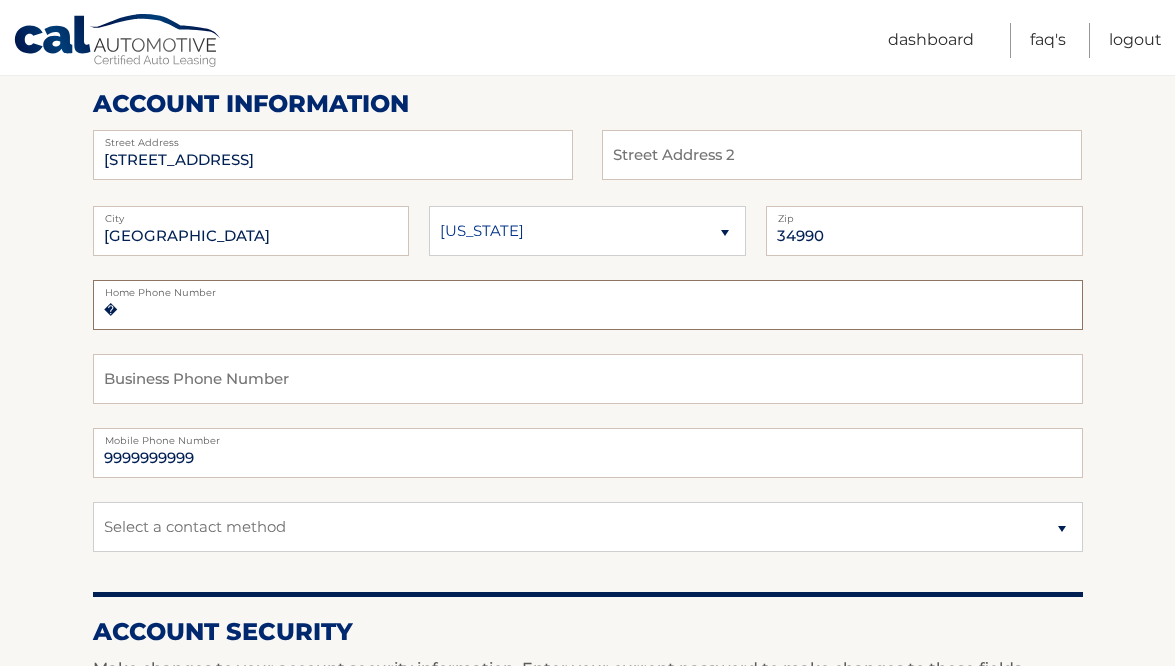 click on "�" at bounding box center [588, 305] 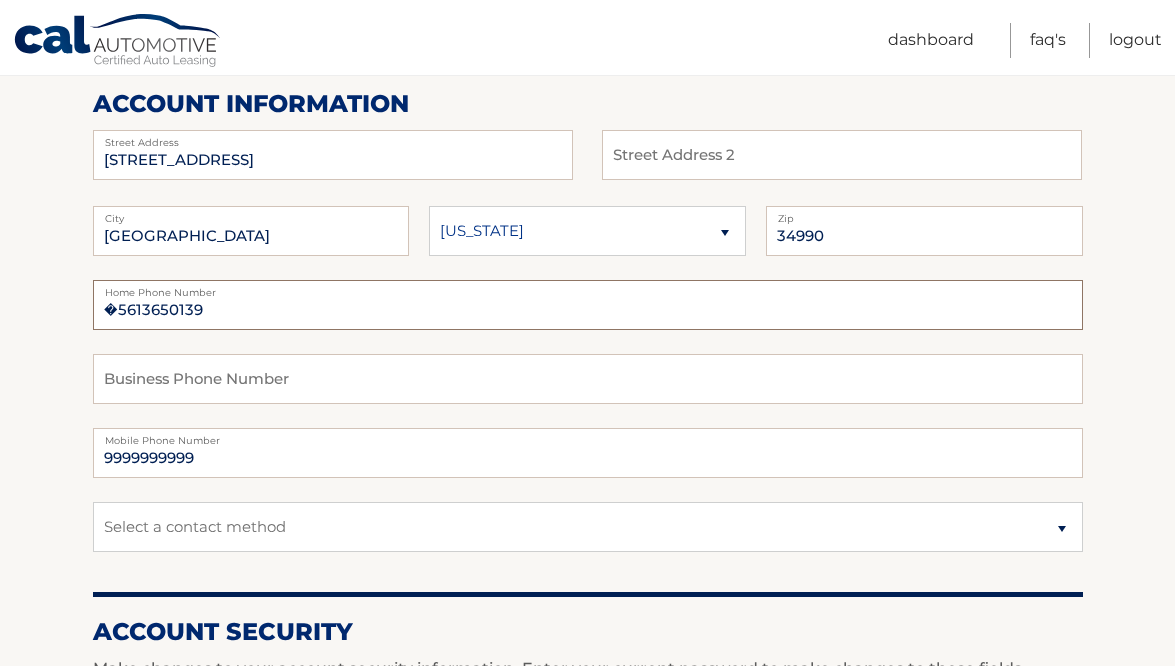 type on "�5613650139" 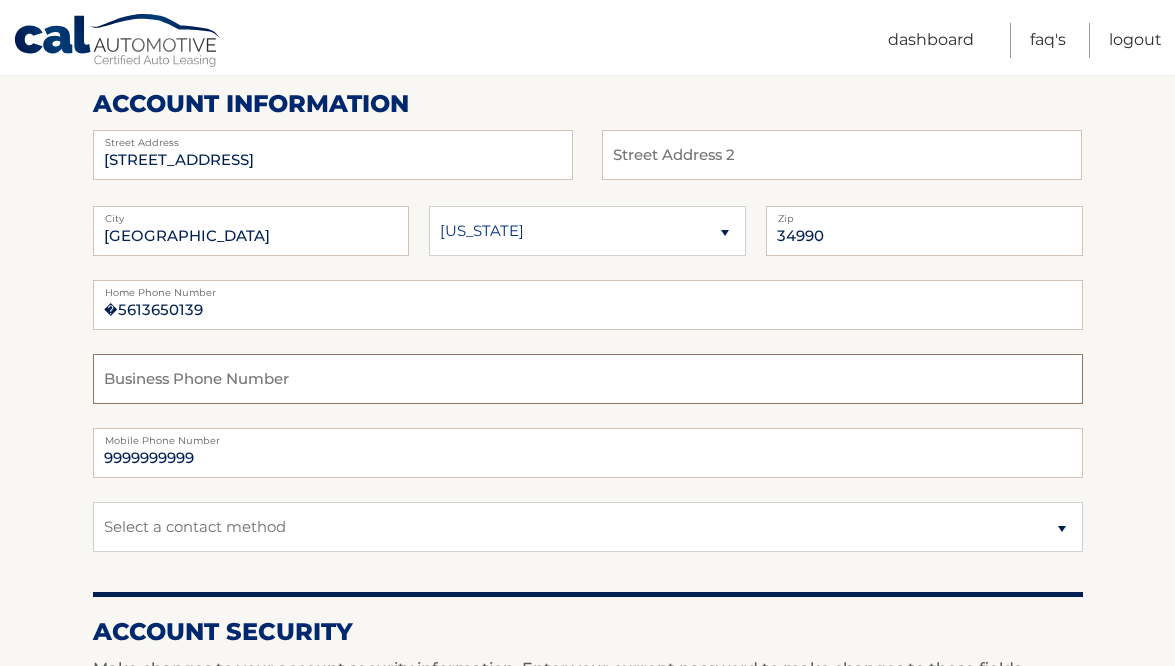 click at bounding box center (588, 379) 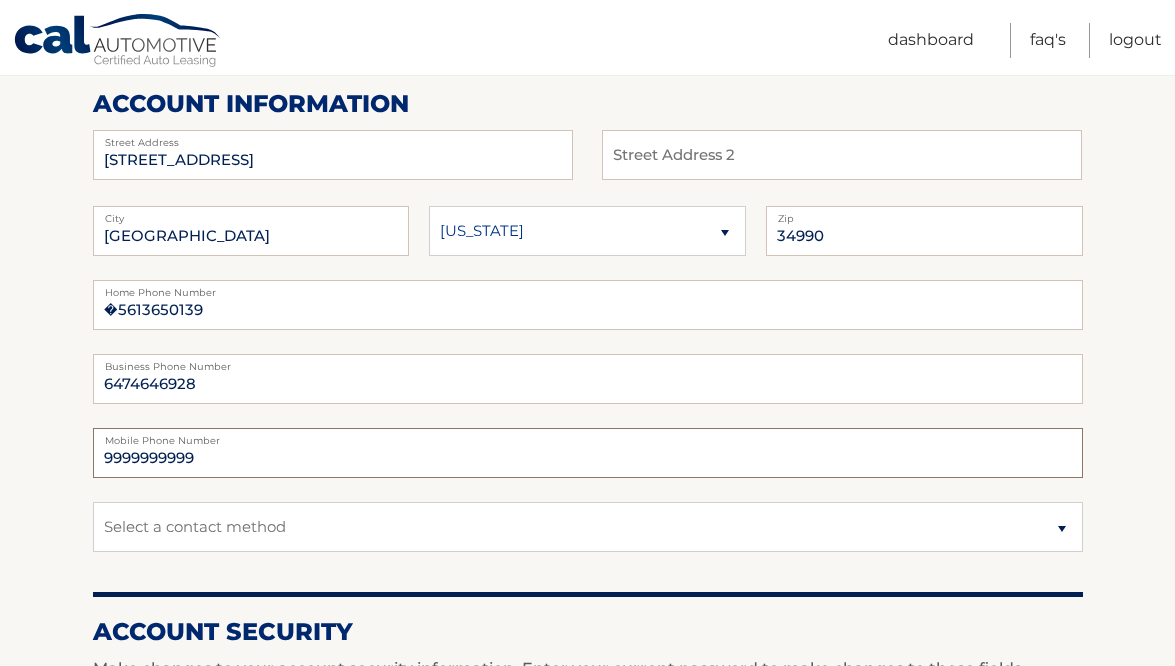 drag, startPoint x: 205, startPoint y: 460, endPoint x: 85, endPoint y: 462, distance: 120.01666 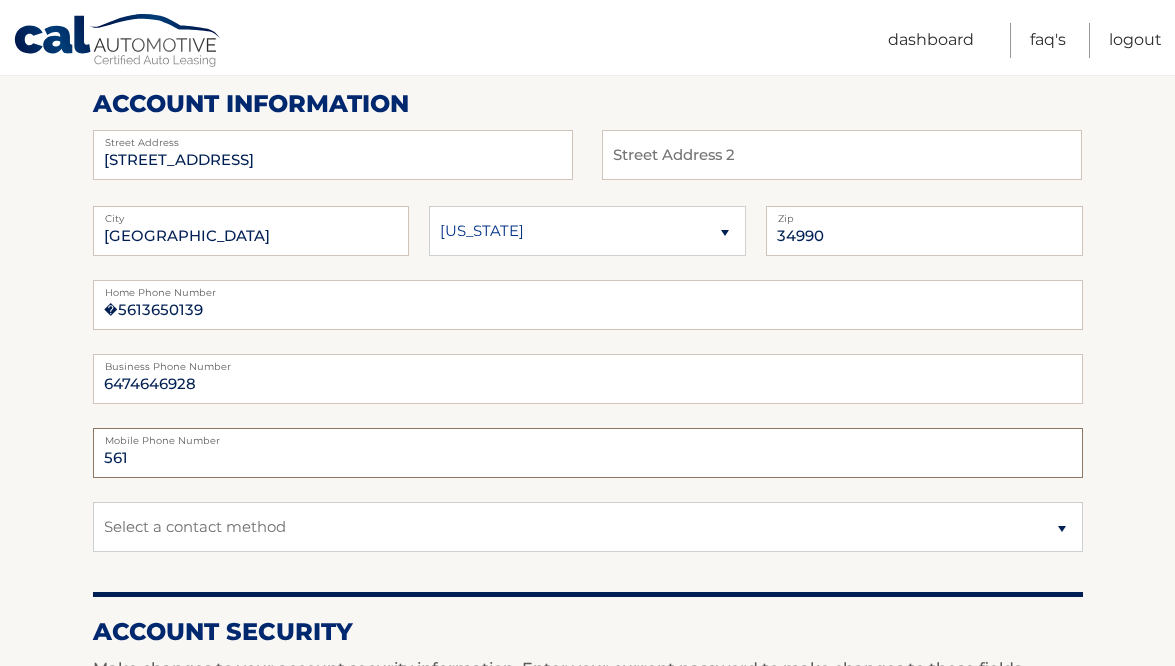 type on "5613650139" 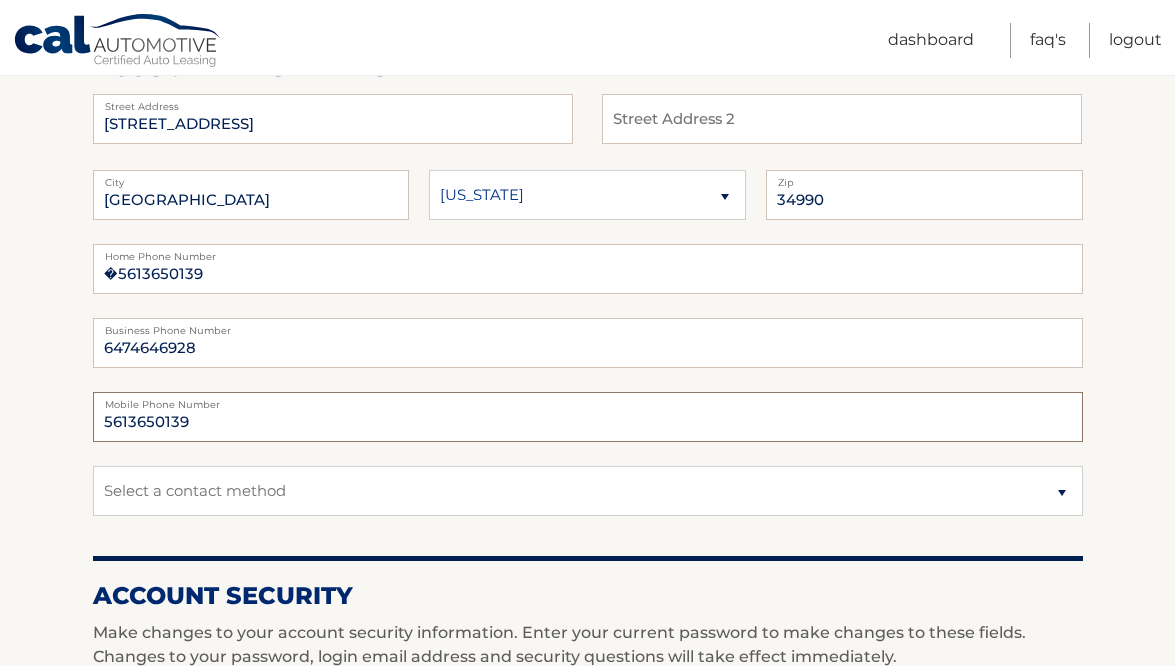 scroll, scrollTop: 326, scrollLeft: 0, axis: vertical 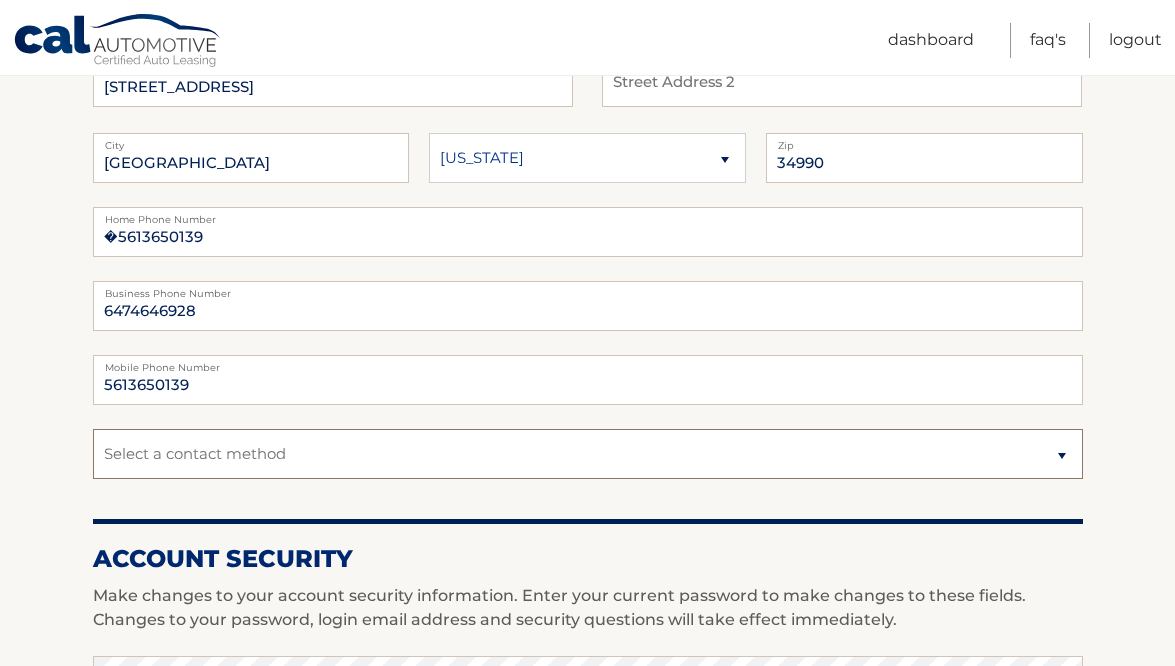 click on "Select a contact method
Mobile
Home" at bounding box center (588, 454) 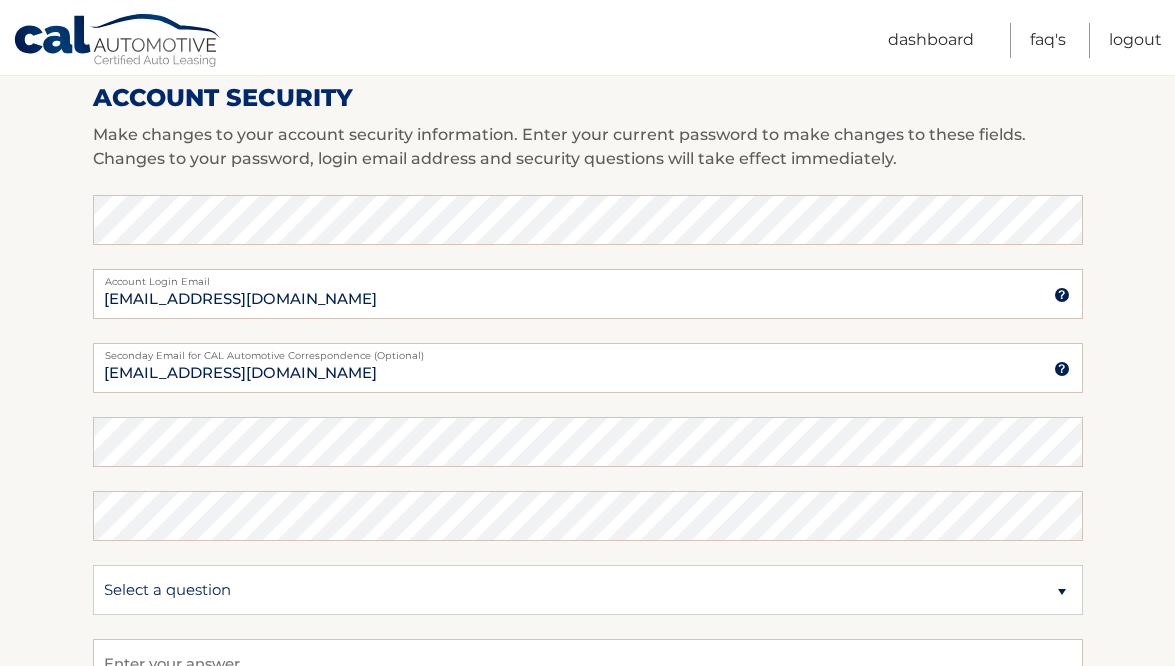 scroll, scrollTop: 788, scrollLeft: 0, axis: vertical 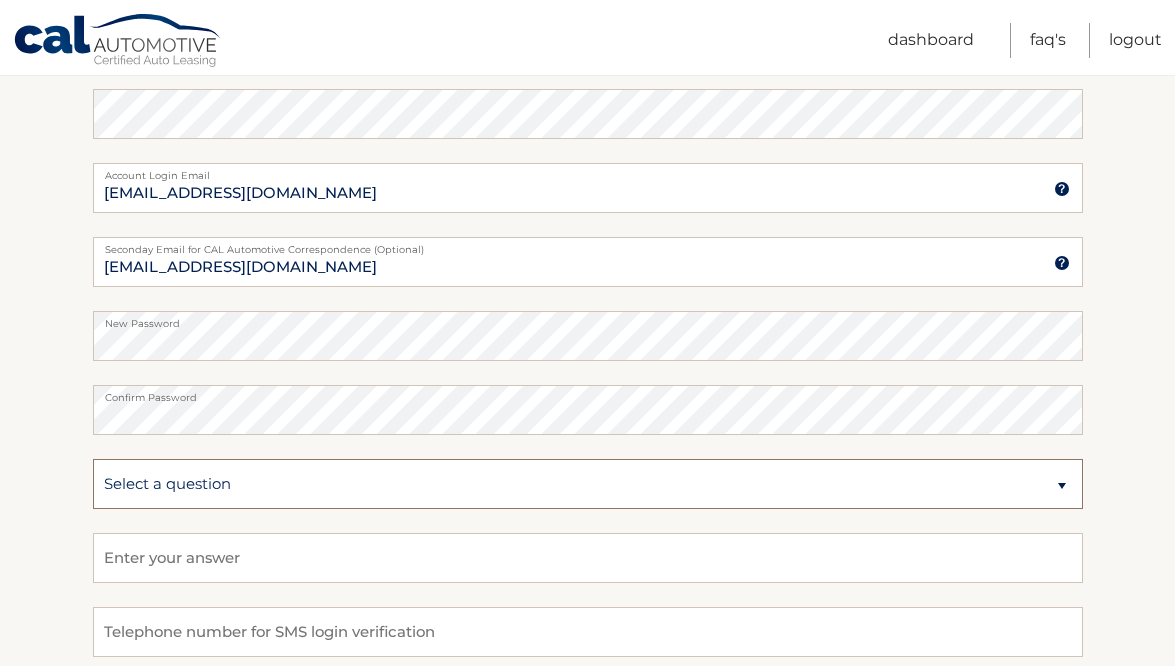 click on "Select a question
What was the name of your elementary school?
What is your mother’s maiden name?
What street did you live on in the third grade?
In what city or town was your first job?" at bounding box center [588, 484] 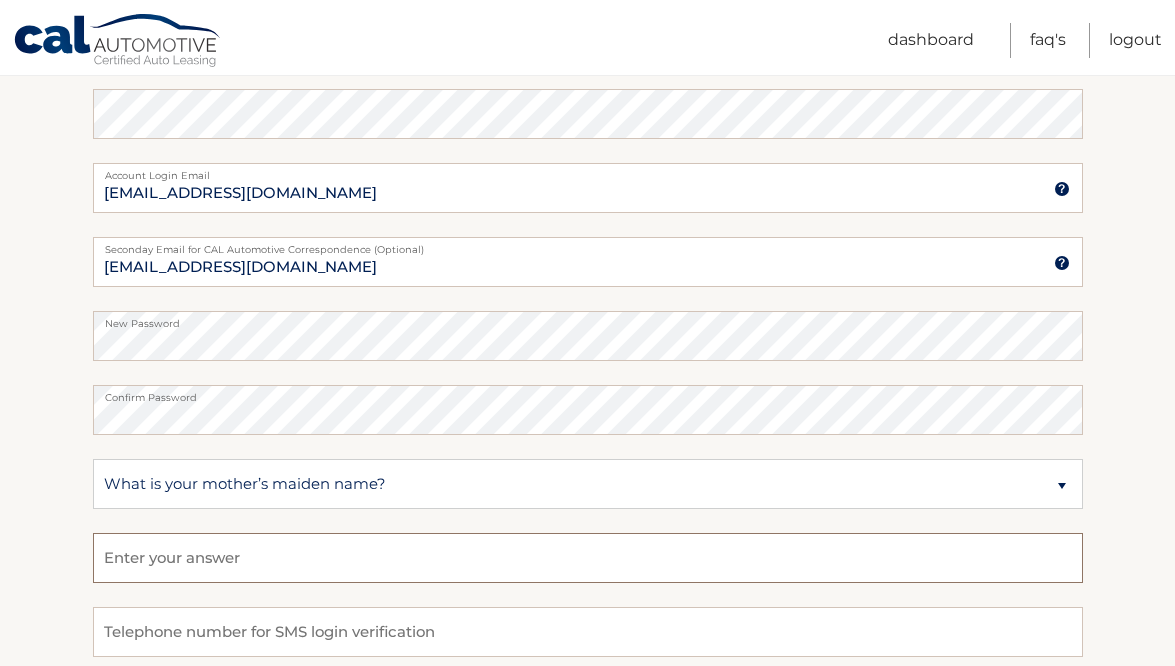 click at bounding box center (588, 558) 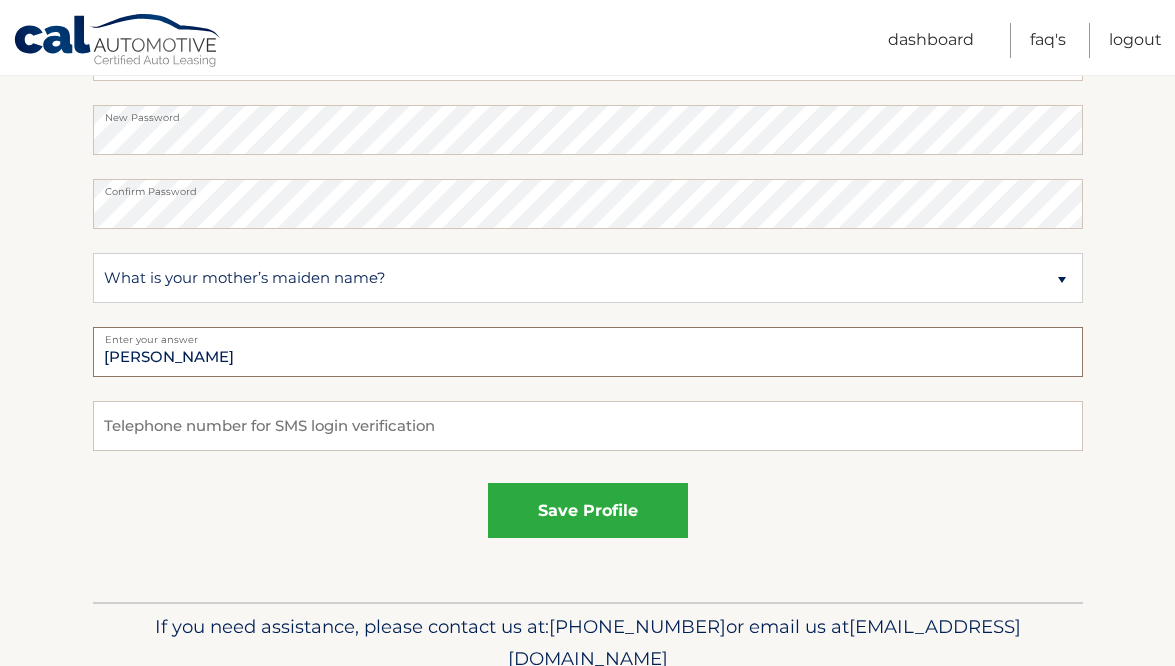 scroll, scrollTop: 1100, scrollLeft: 0, axis: vertical 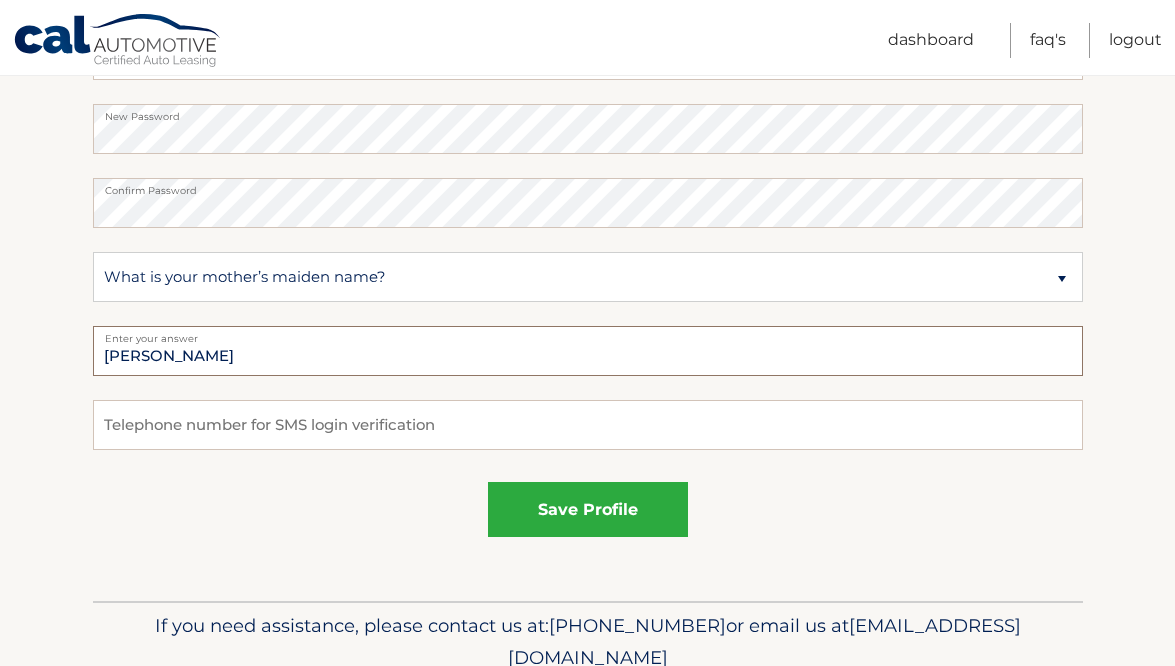 type on "Hays" 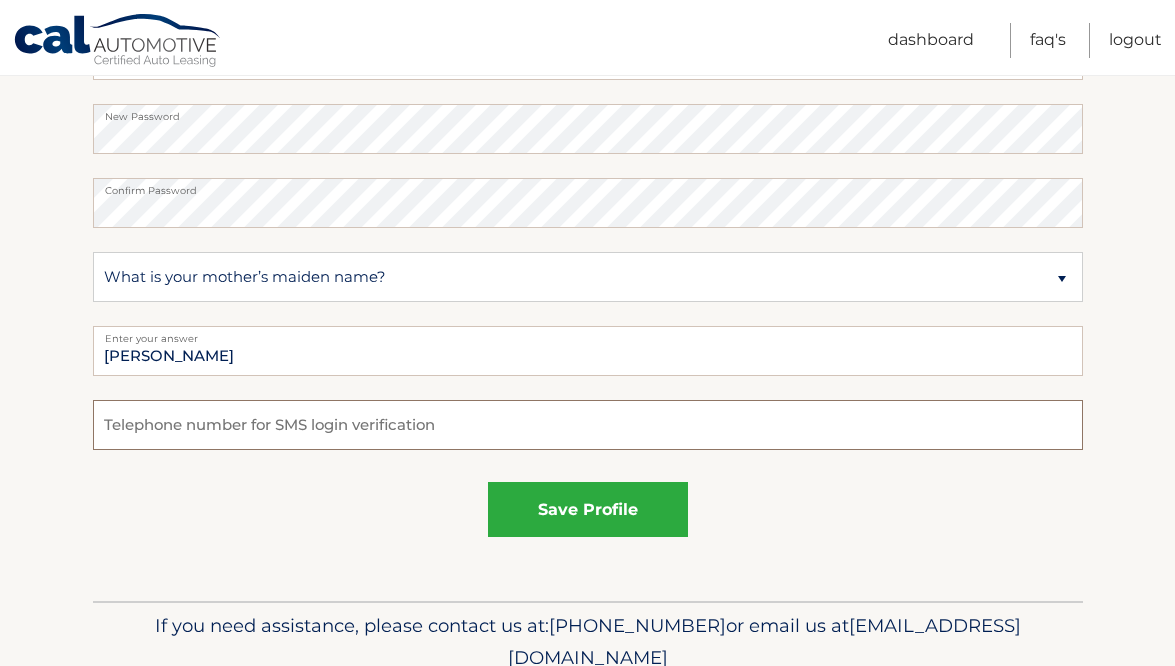 click at bounding box center [588, 425] 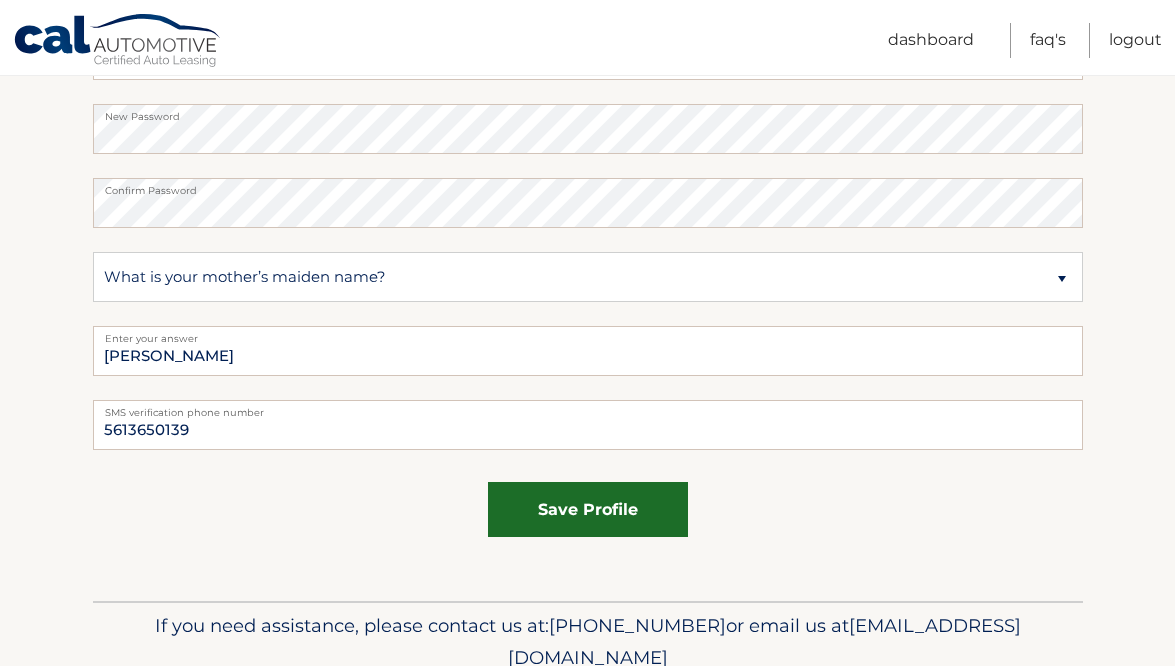 click on "save profile" at bounding box center [588, 509] 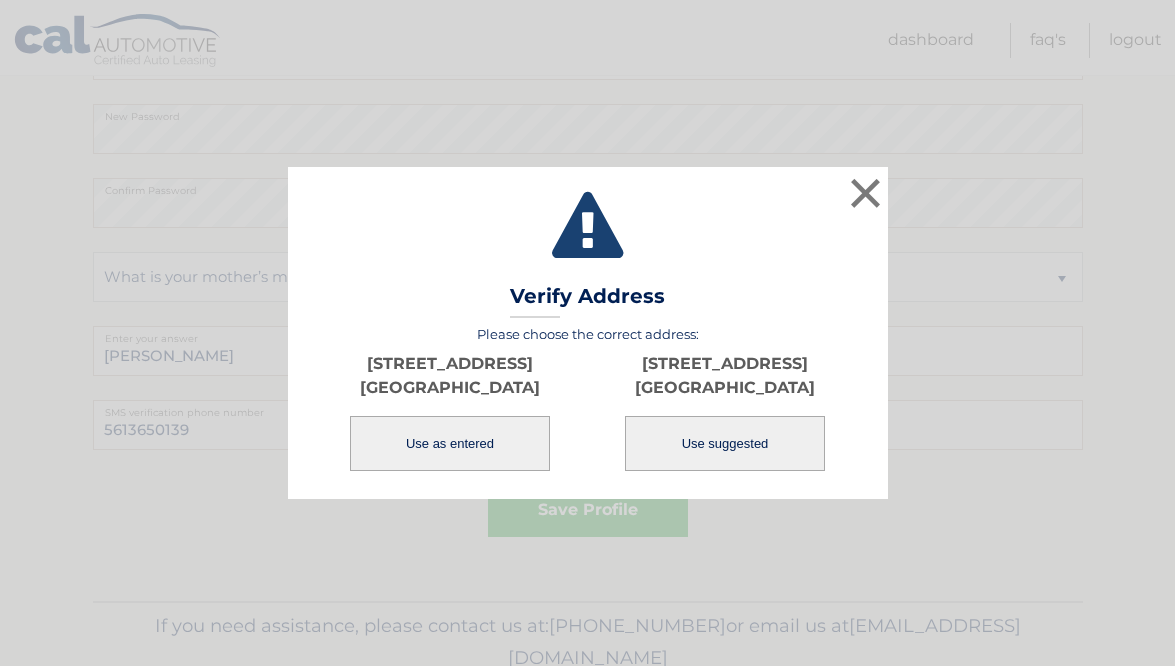 click on "Use suggested" at bounding box center (725, 443) 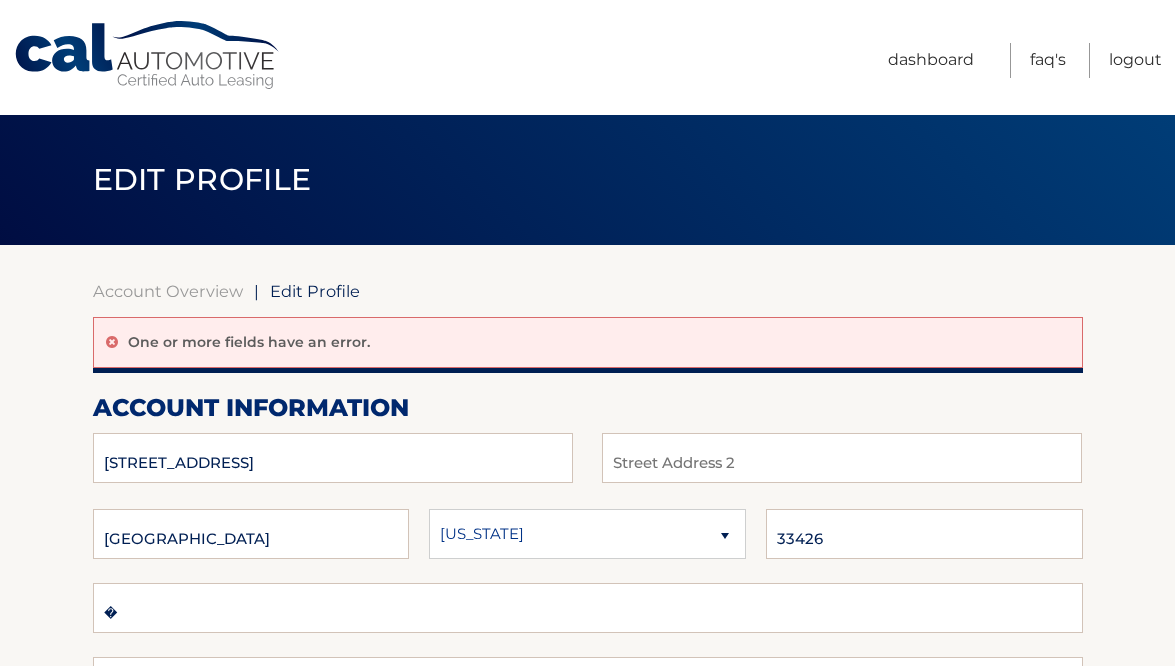scroll, scrollTop: 0, scrollLeft: 0, axis: both 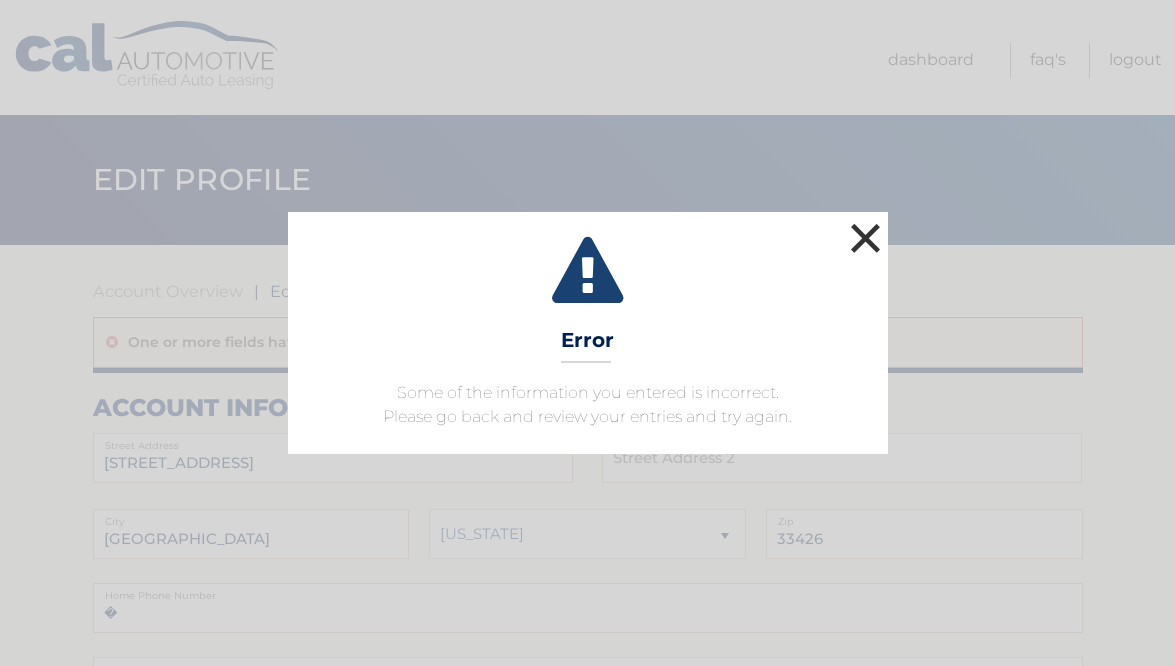 click on "×" at bounding box center [866, 238] 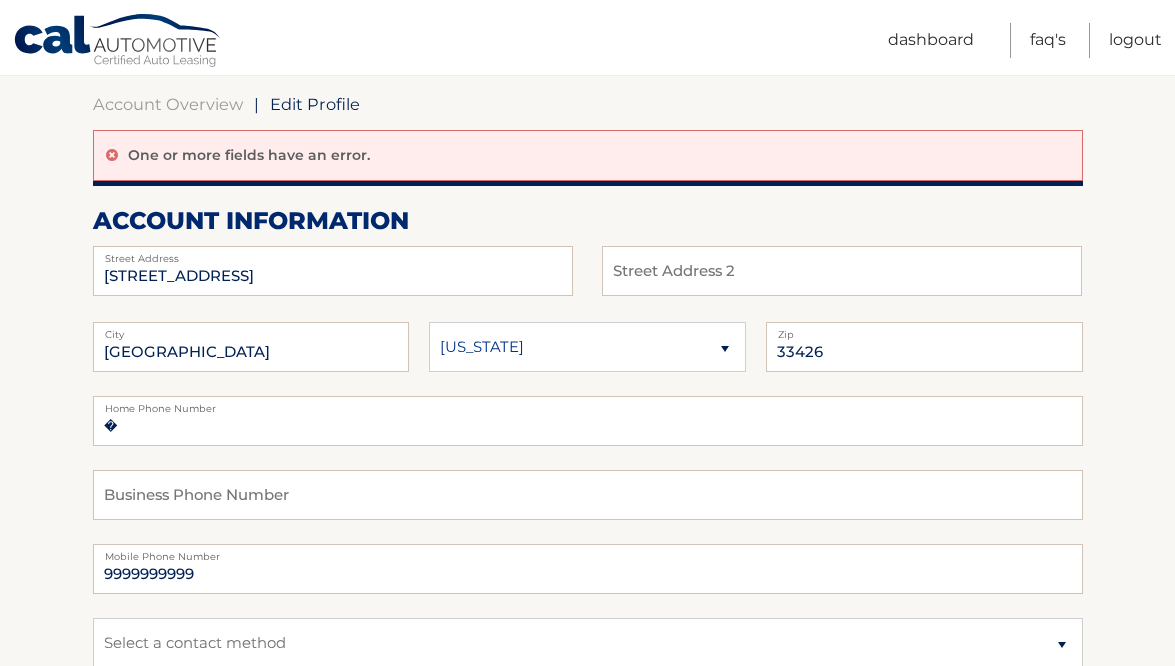 scroll, scrollTop: 181, scrollLeft: 0, axis: vertical 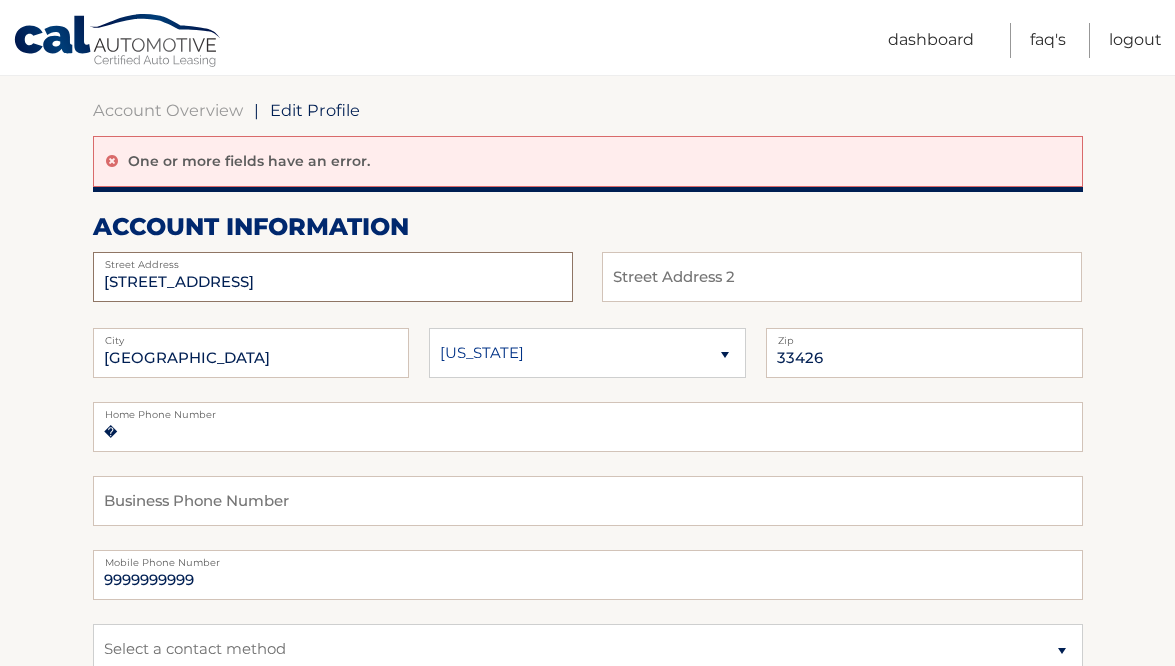 drag, startPoint x: 243, startPoint y: 278, endPoint x: 51, endPoint y: 278, distance: 192 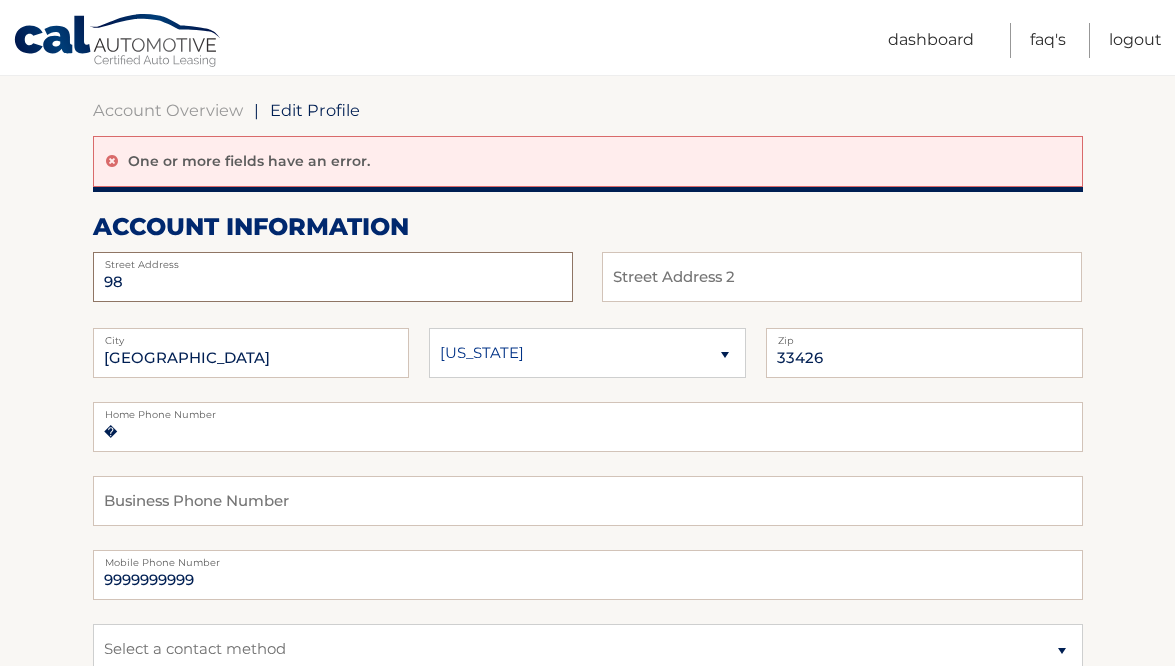 type on "9856 SW Pueblo Terrace" 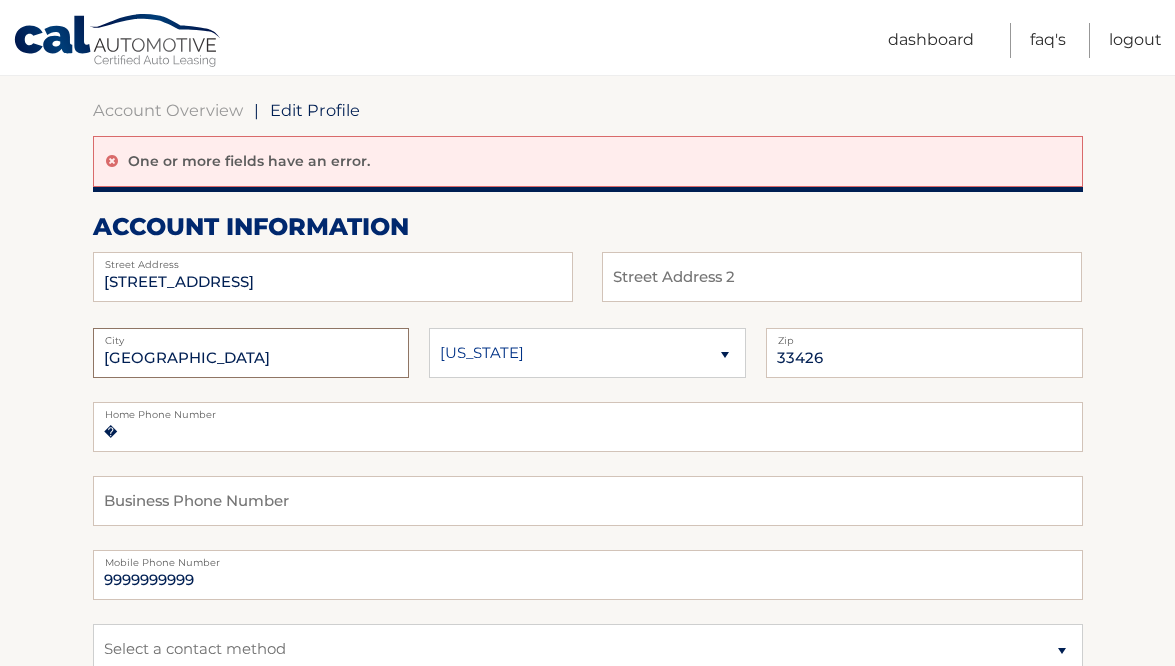 drag, startPoint x: 243, startPoint y: 364, endPoint x: 72, endPoint y: 361, distance: 171.0263 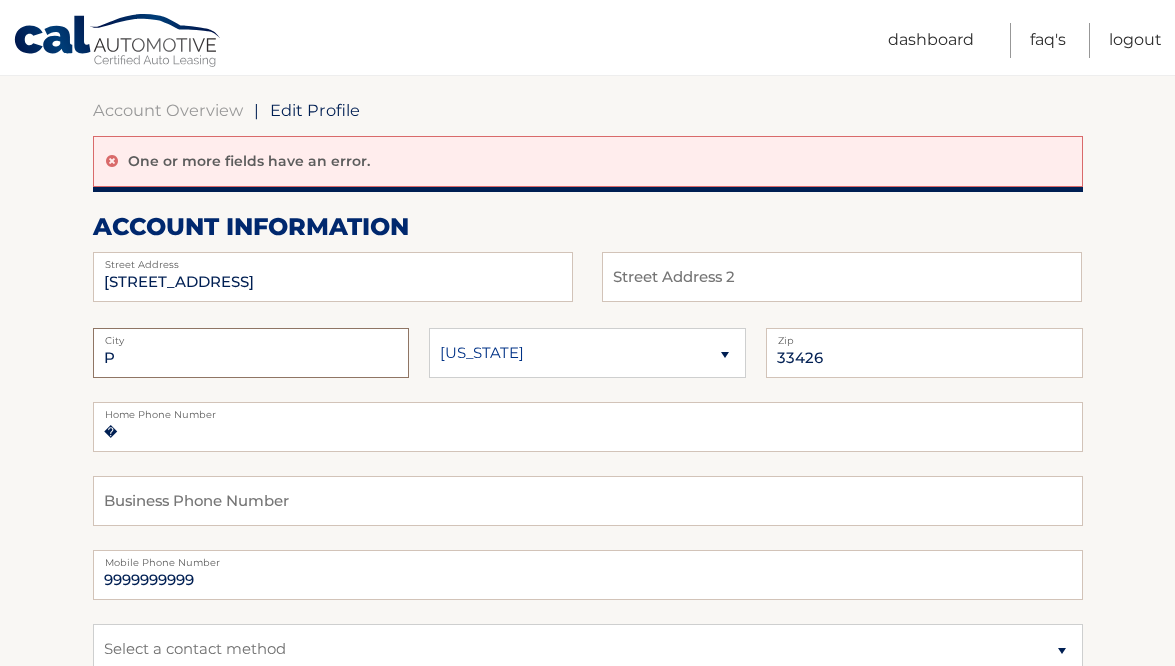 type on "PALM CITY" 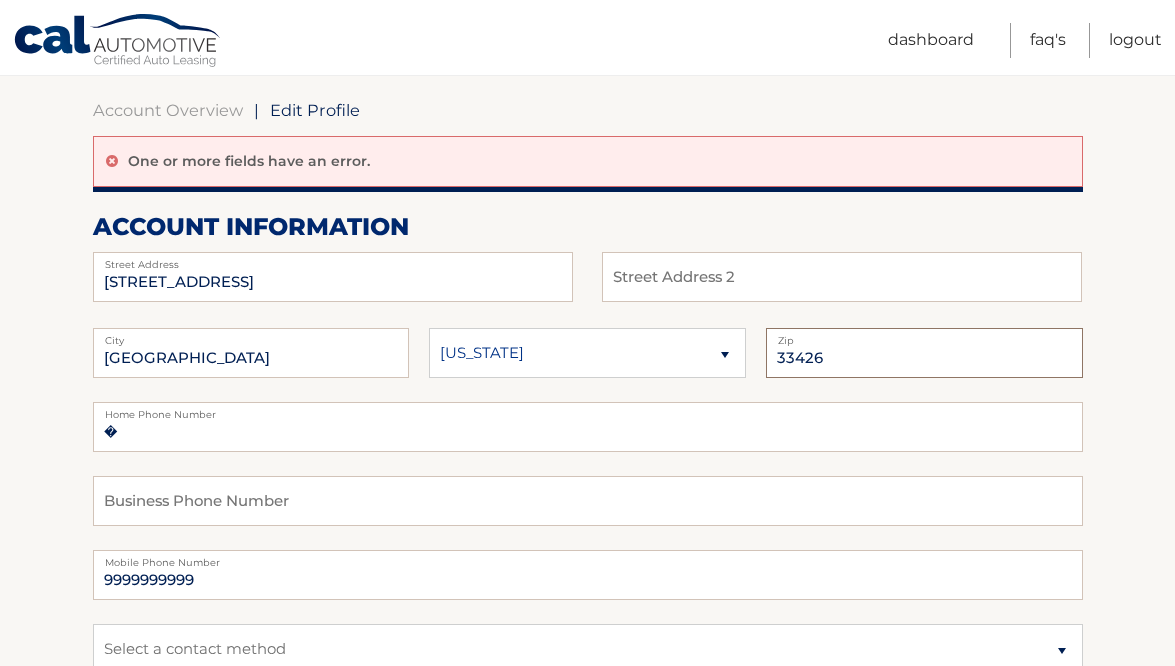 drag, startPoint x: 841, startPoint y: 363, endPoint x: 741, endPoint y: 356, distance: 100.2447 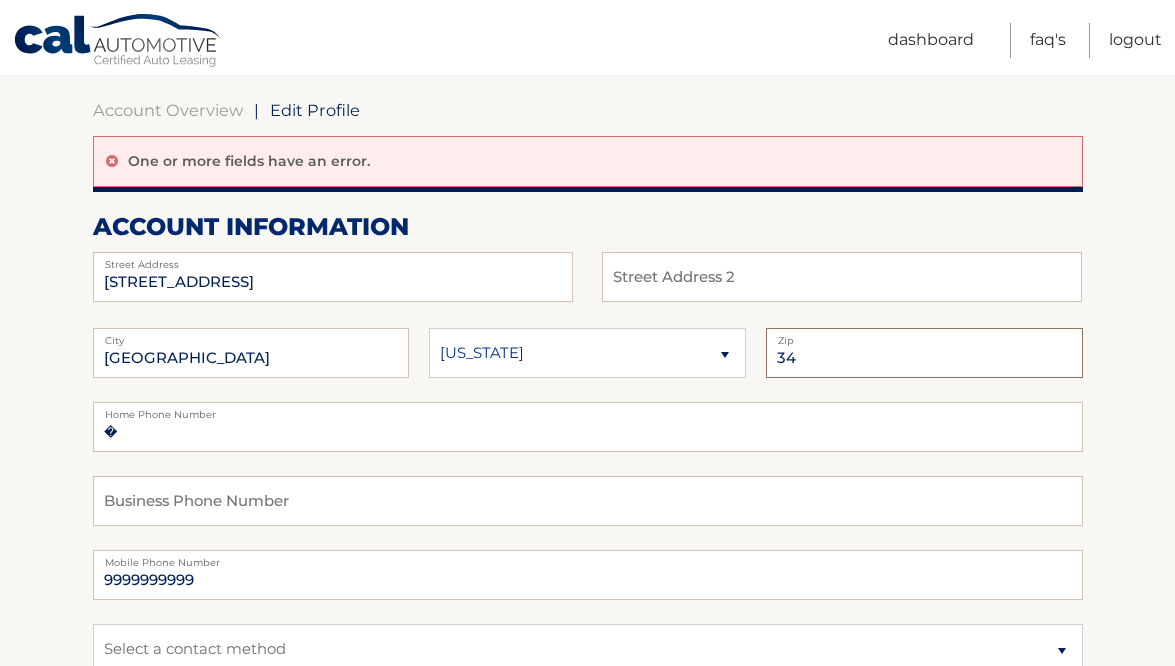 type on "34990" 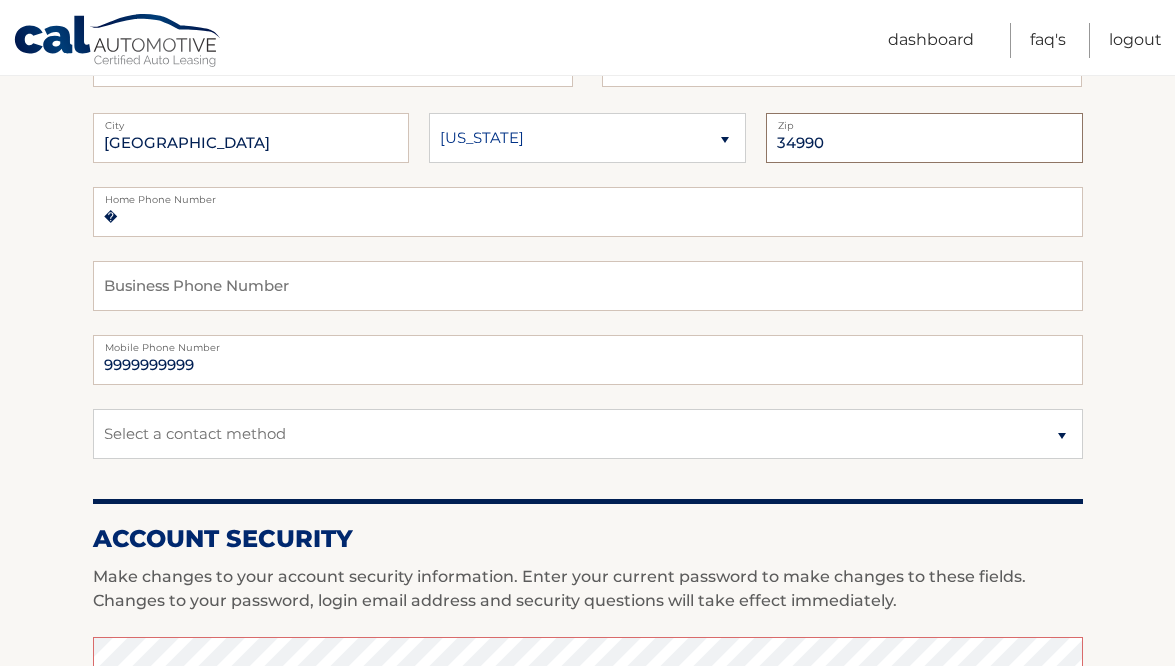 scroll, scrollTop: 407, scrollLeft: 0, axis: vertical 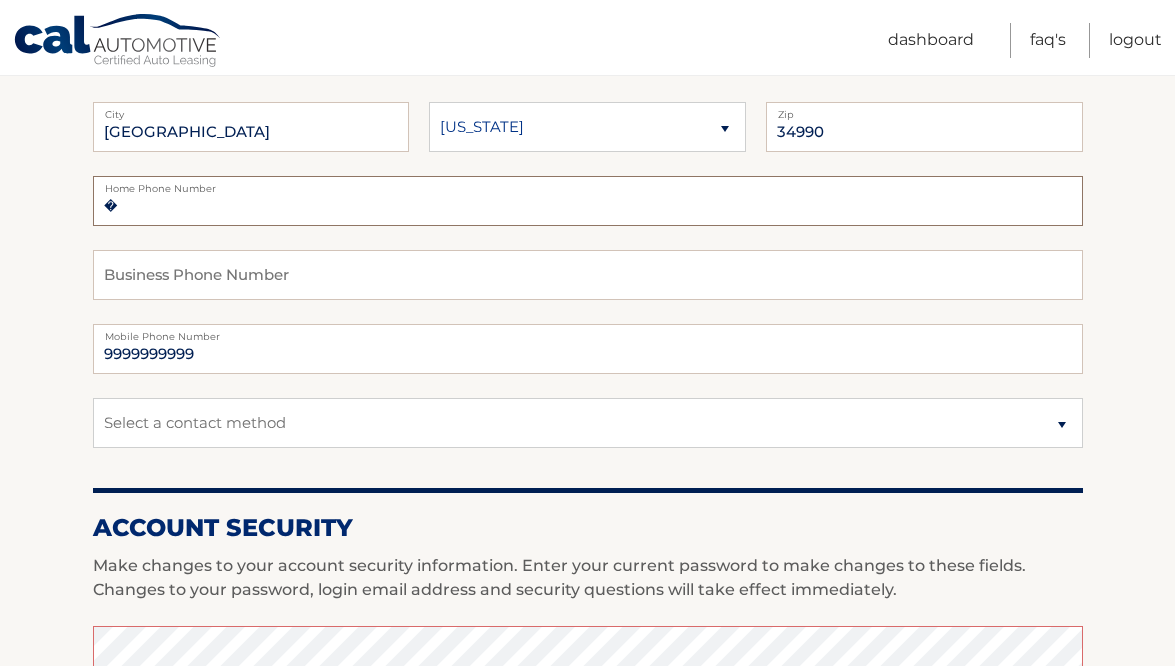 click on "�" at bounding box center [588, 201] 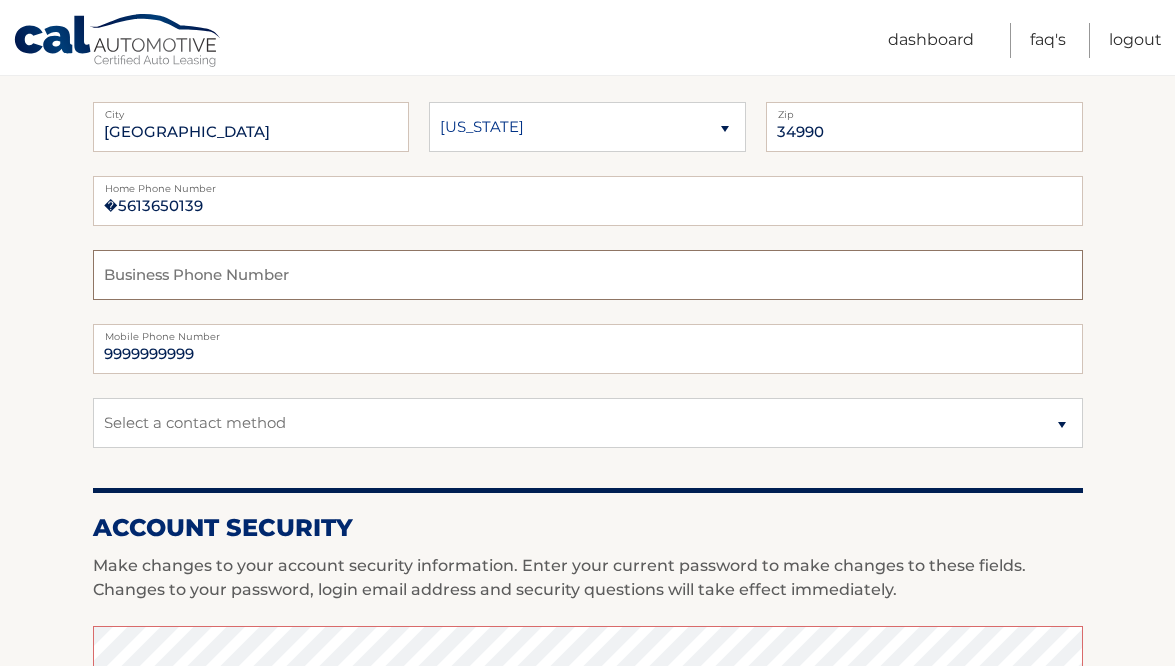click at bounding box center (588, 275) 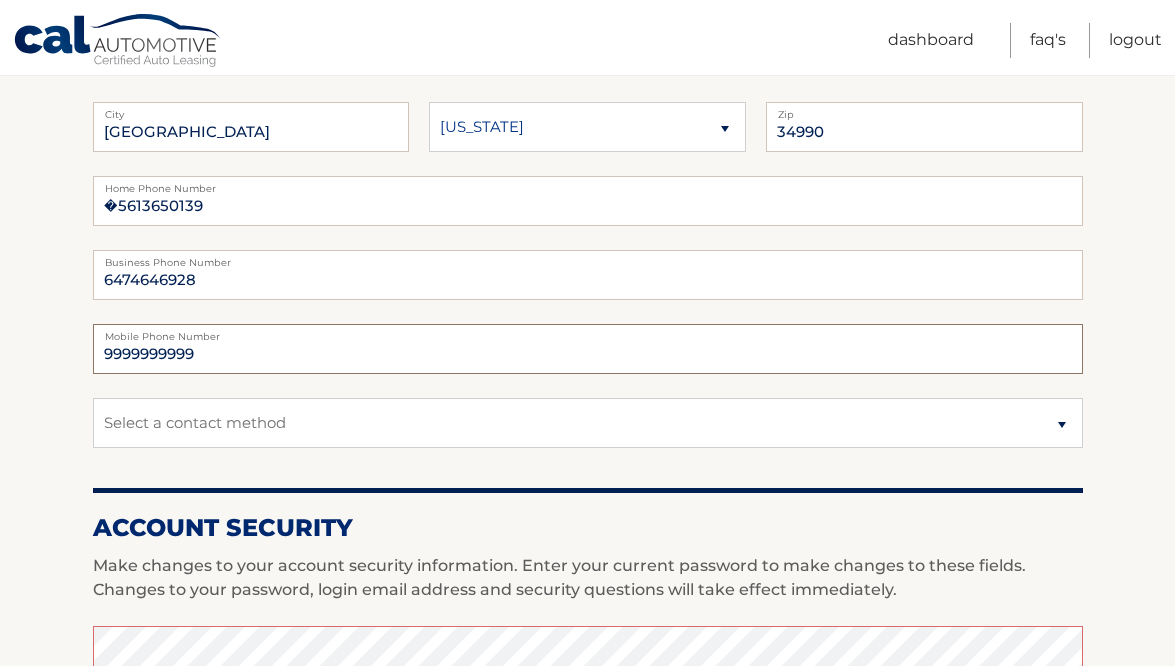 drag, startPoint x: 219, startPoint y: 347, endPoint x: 58, endPoint y: 345, distance: 161.01242 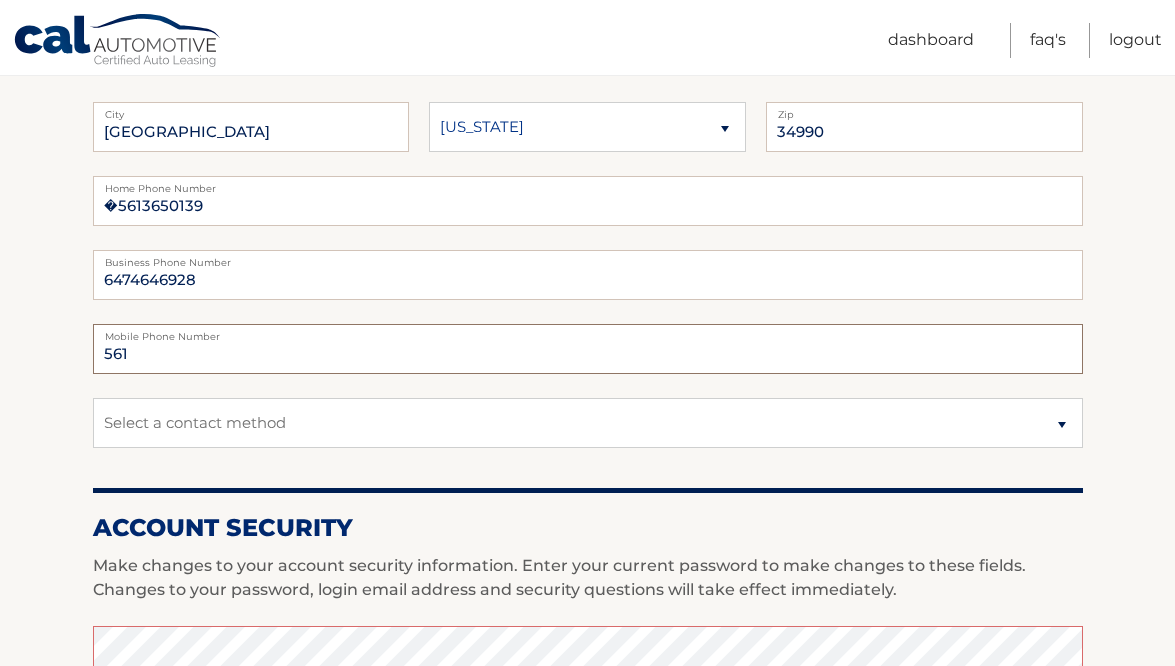 type on "5613650139" 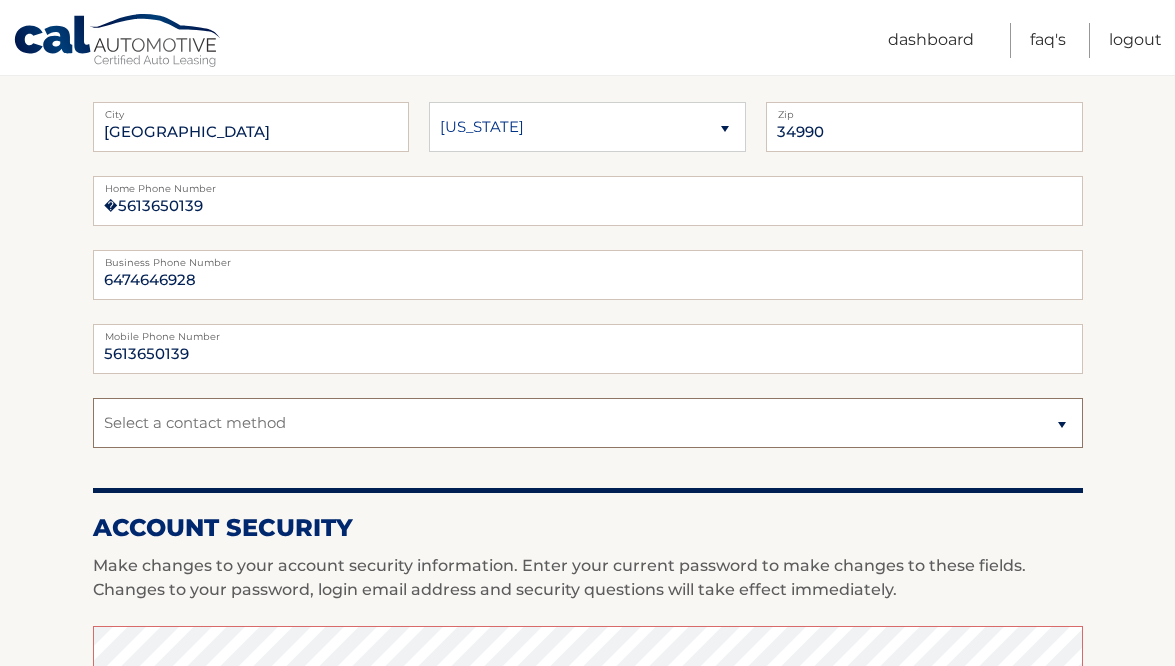click on "Select a contact method
Mobile
Home" at bounding box center (588, 423) 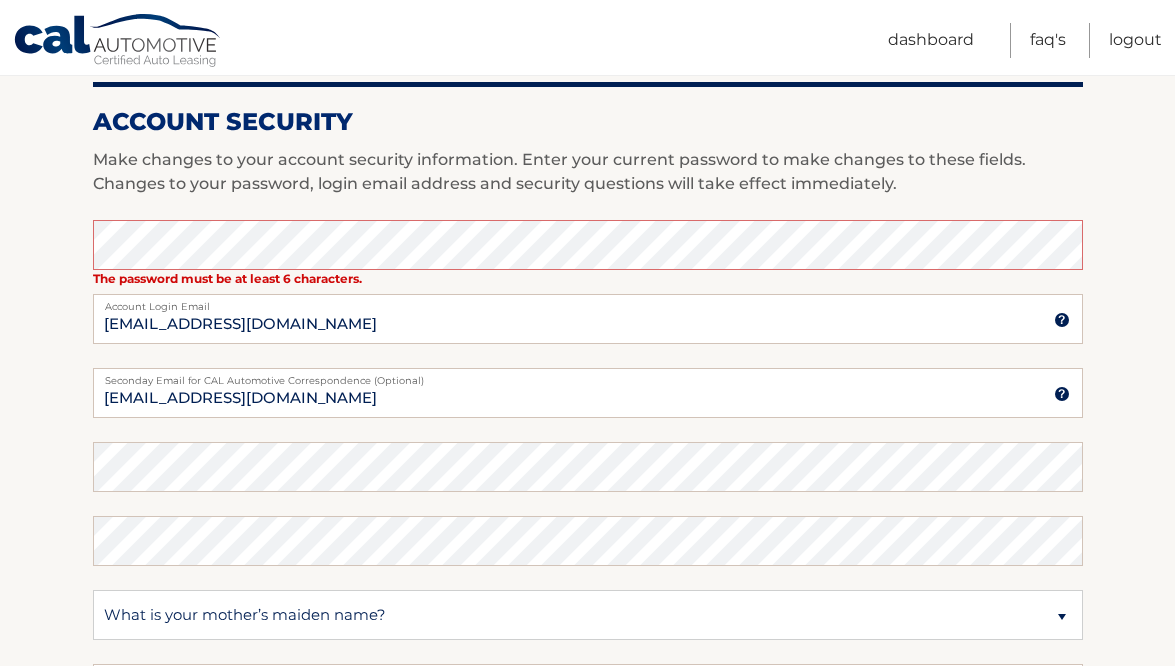 scroll, scrollTop: 822, scrollLeft: 0, axis: vertical 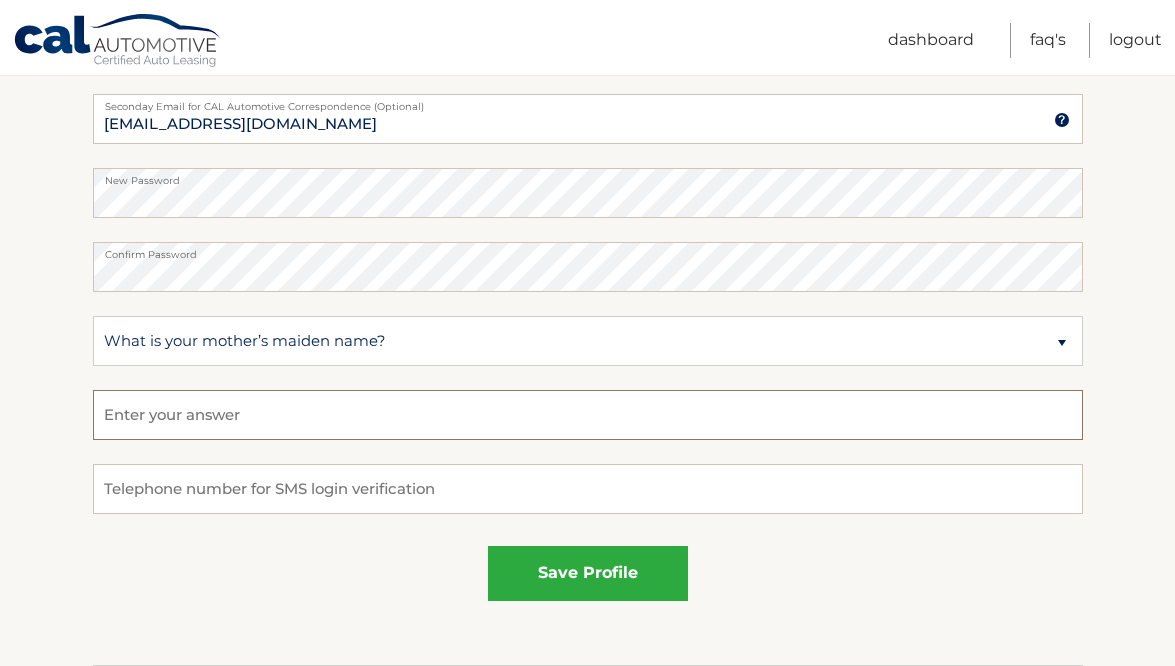 click at bounding box center [588, 415] 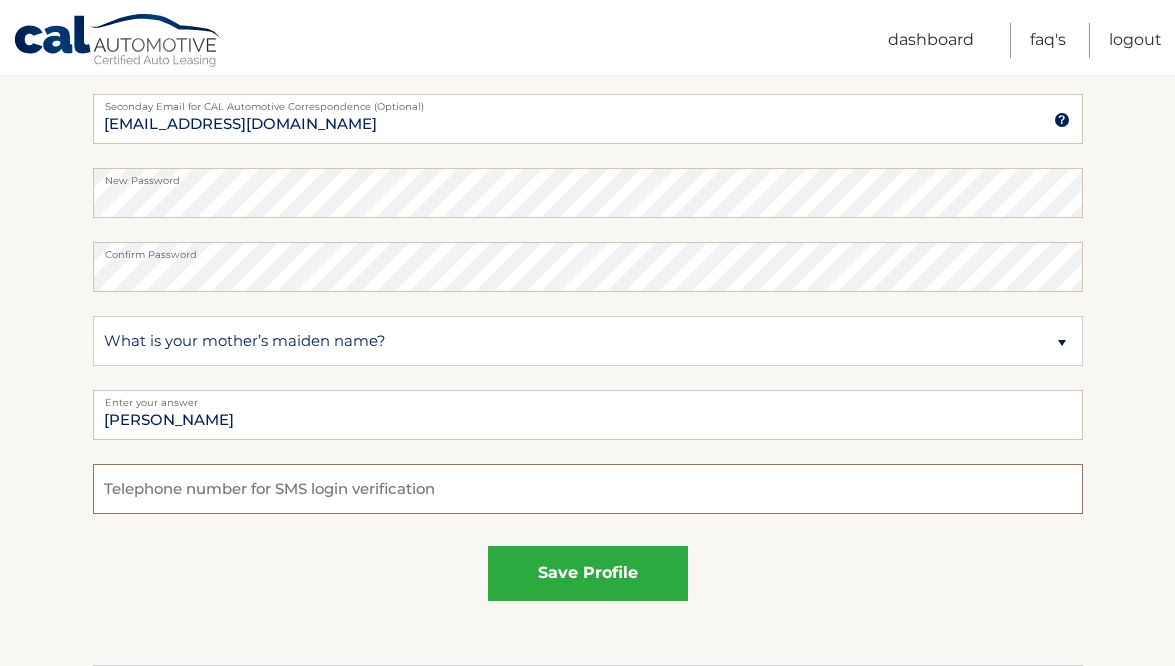 click at bounding box center (588, 489) 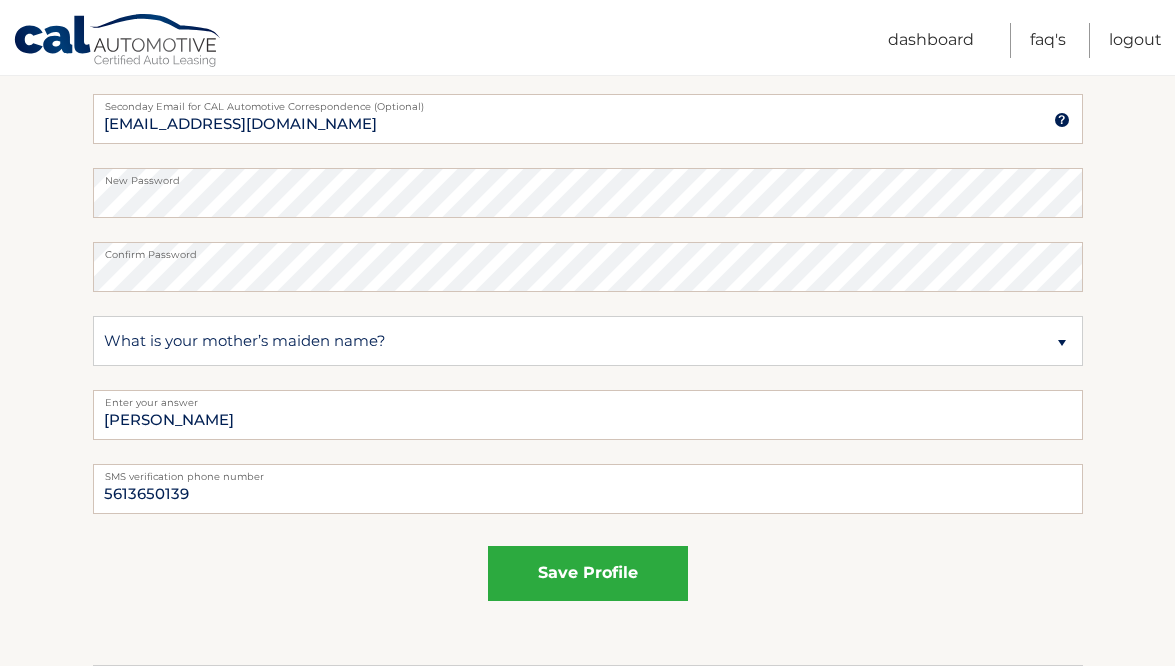 click on "save profile" at bounding box center [588, 573] 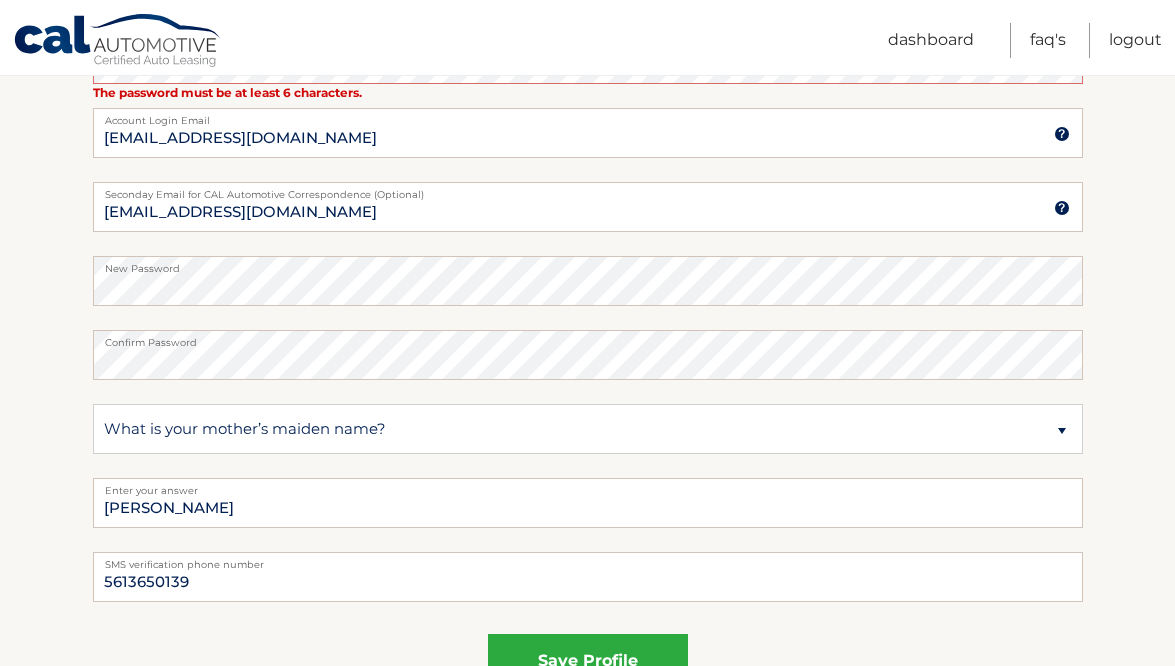 scroll, scrollTop: 1004, scrollLeft: 0, axis: vertical 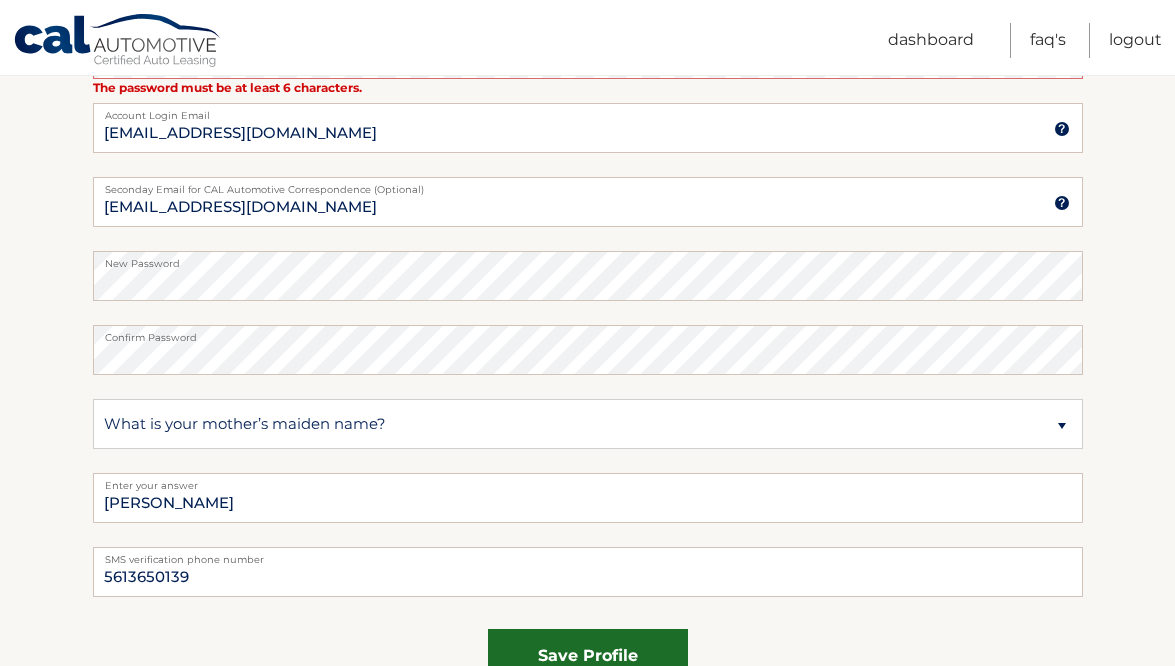 click on "save profile" at bounding box center (588, 656) 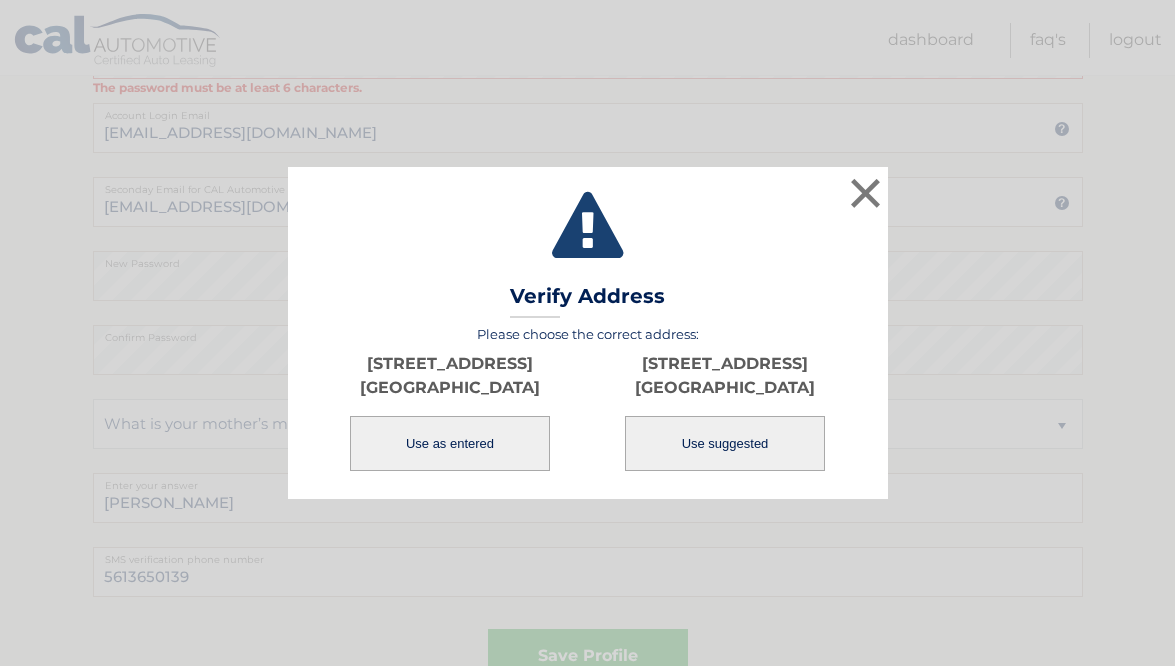 click on "Use as entered" at bounding box center [450, 443] 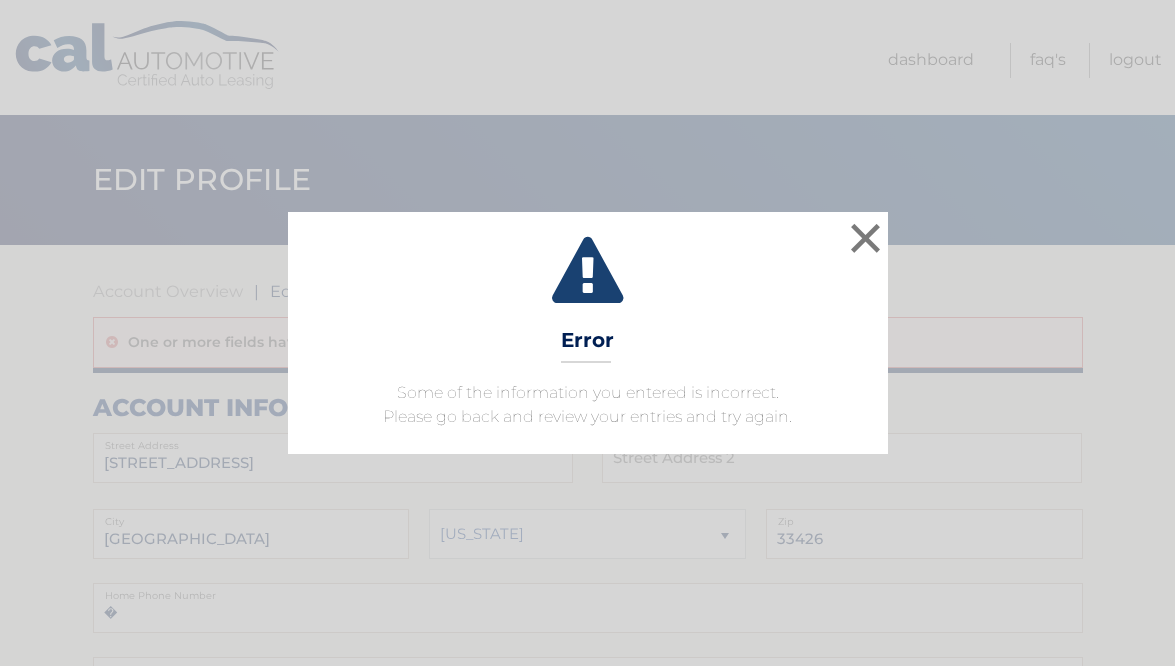 scroll, scrollTop: 0, scrollLeft: 0, axis: both 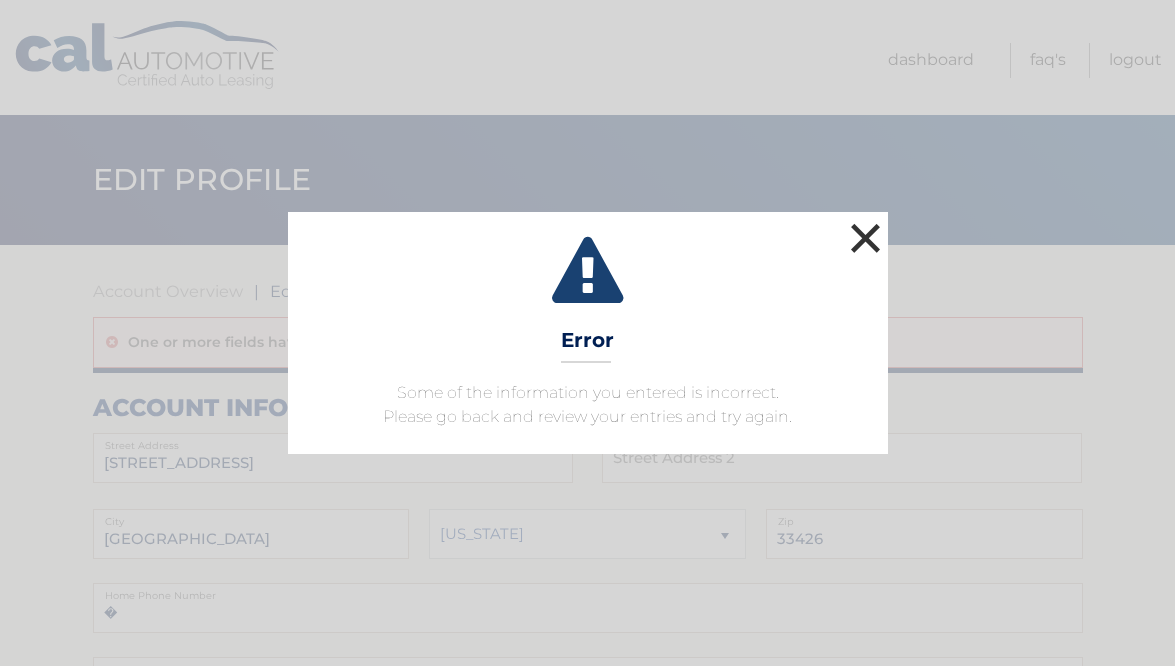 click on "×" at bounding box center (866, 238) 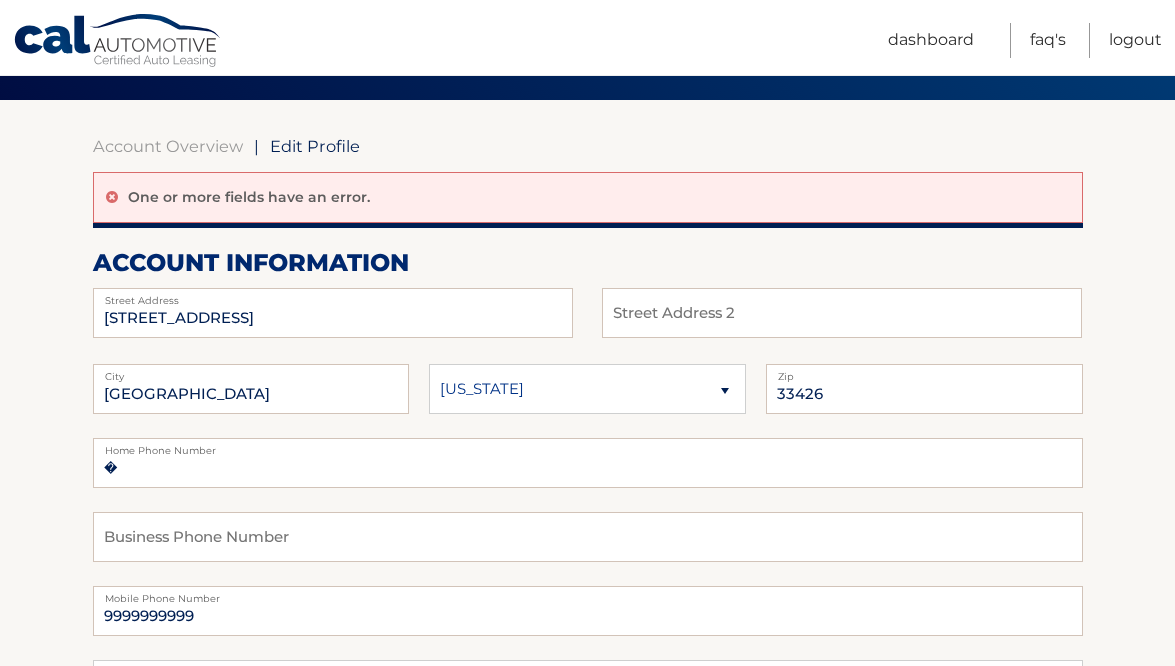 scroll, scrollTop: 139, scrollLeft: 0, axis: vertical 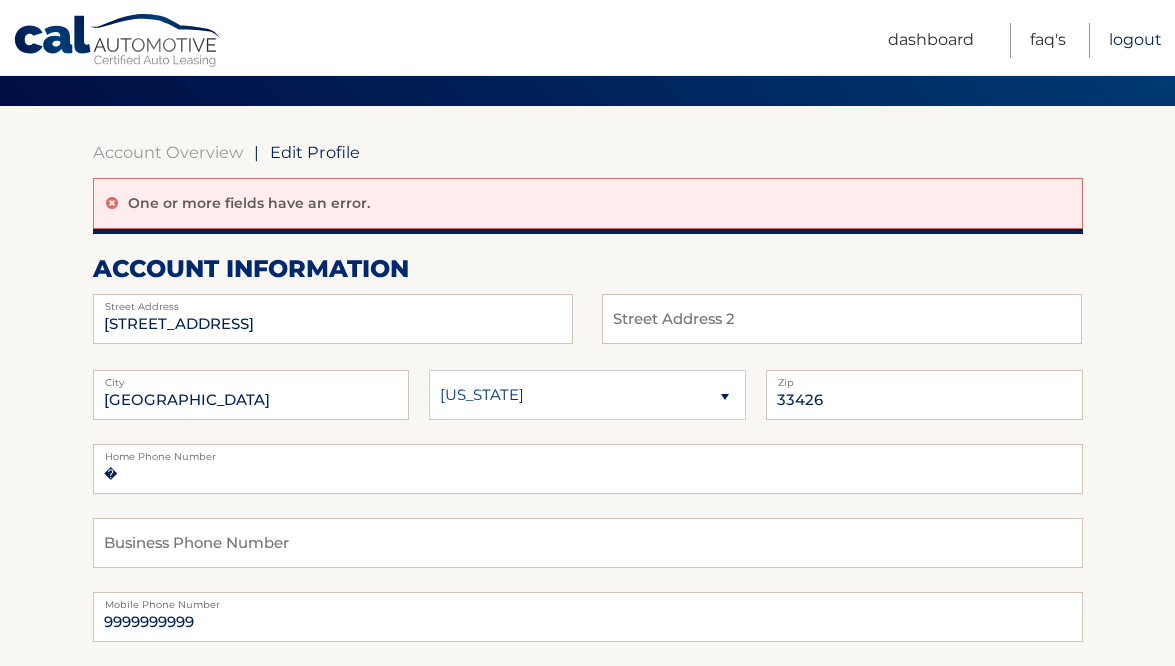 click on "Logout" at bounding box center [1135, 40] 